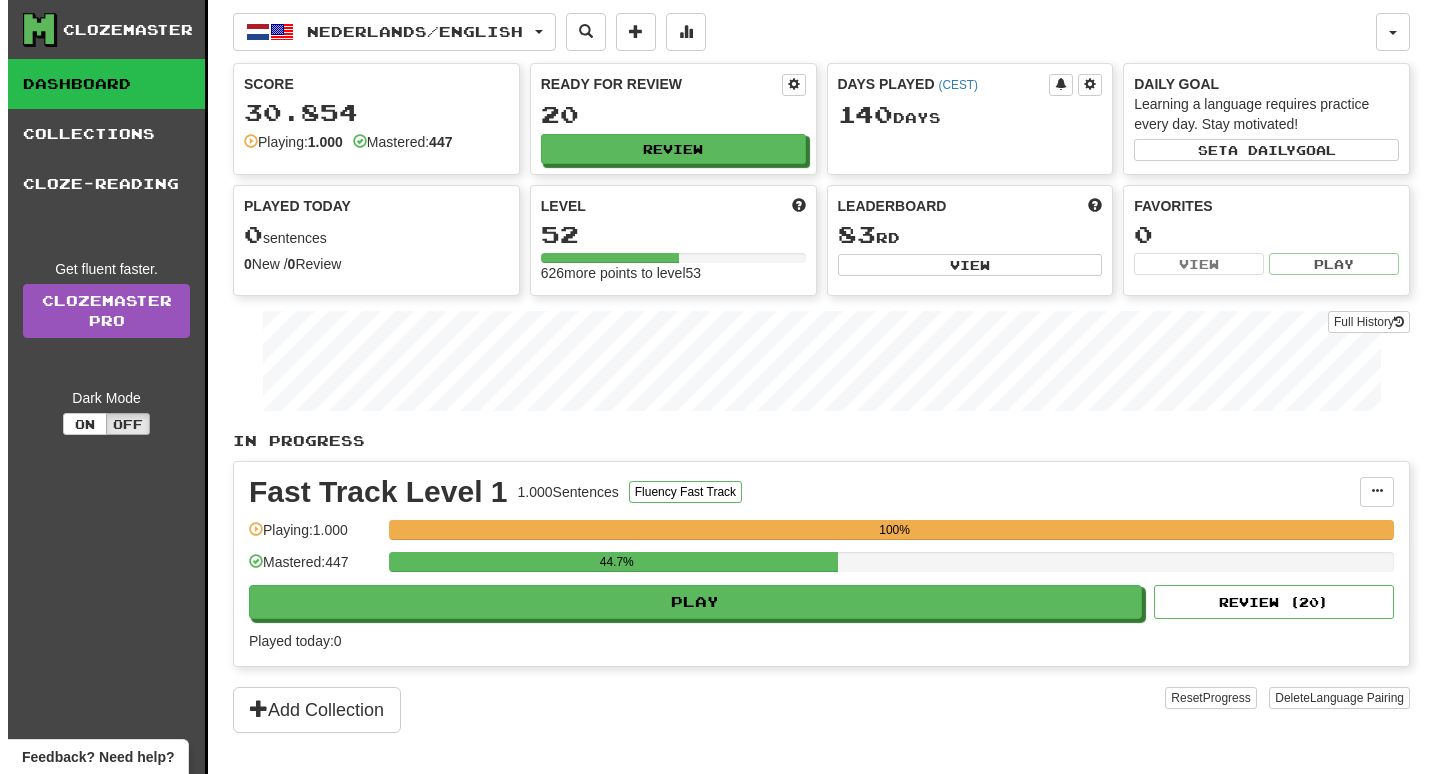 scroll, scrollTop: 0, scrollLeft: 0, axis: both 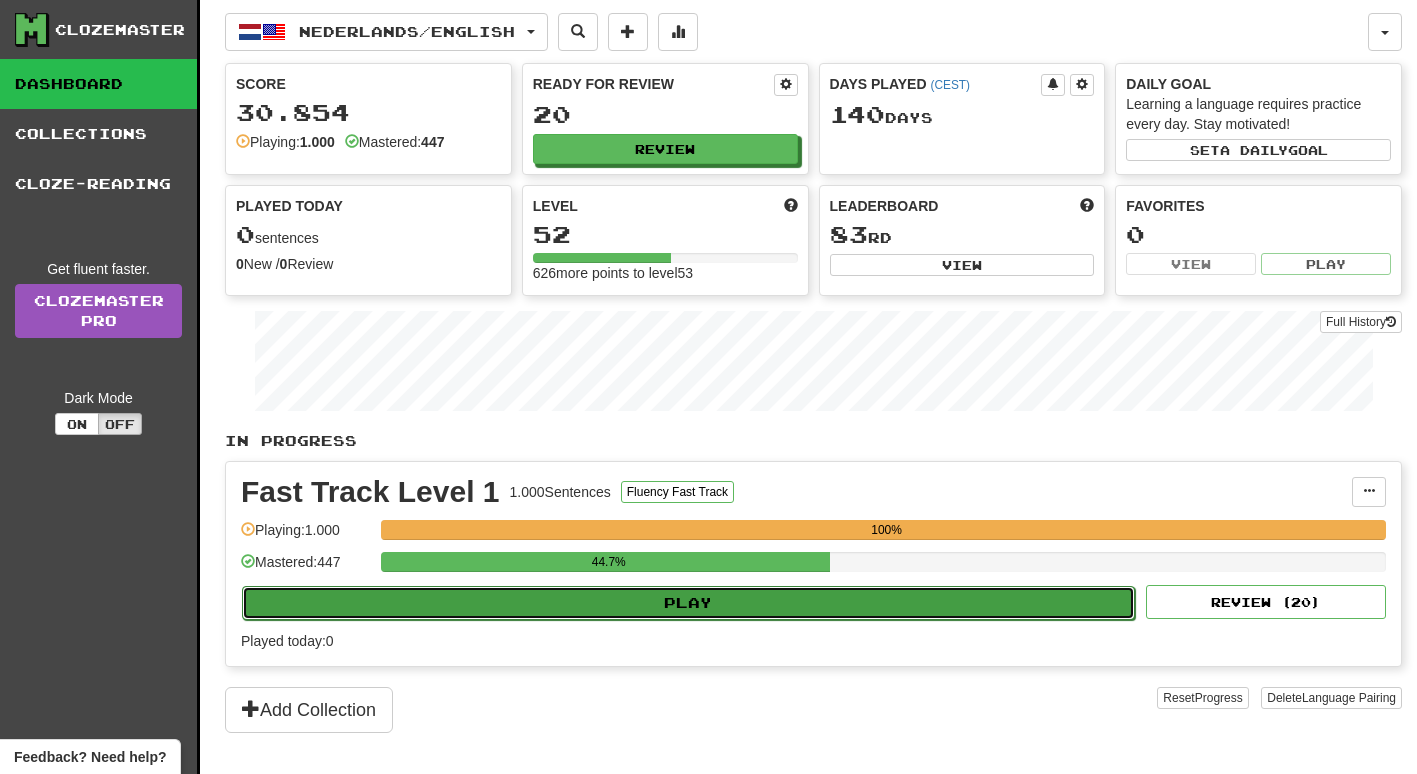 click on "Play" at bounding box center (688, 603) 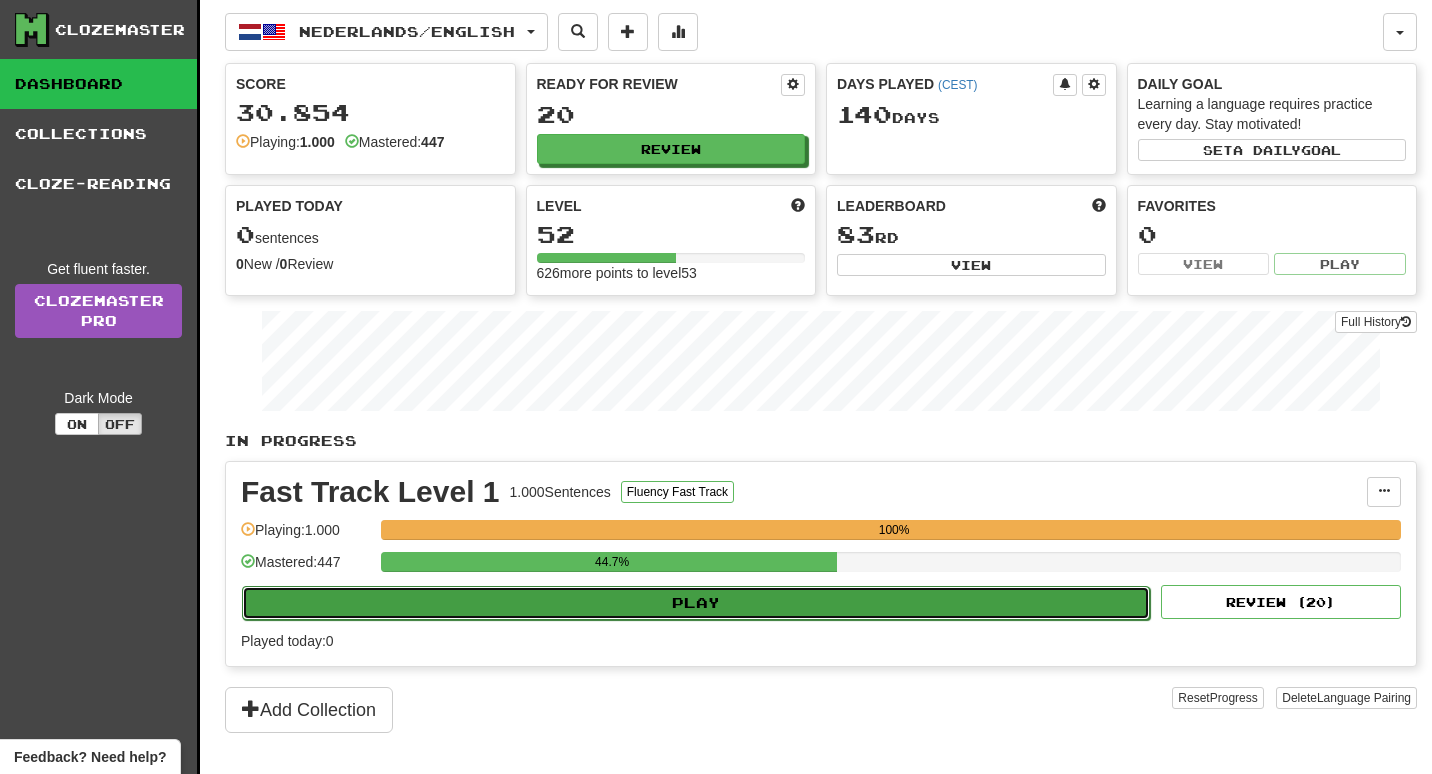 select on "**" 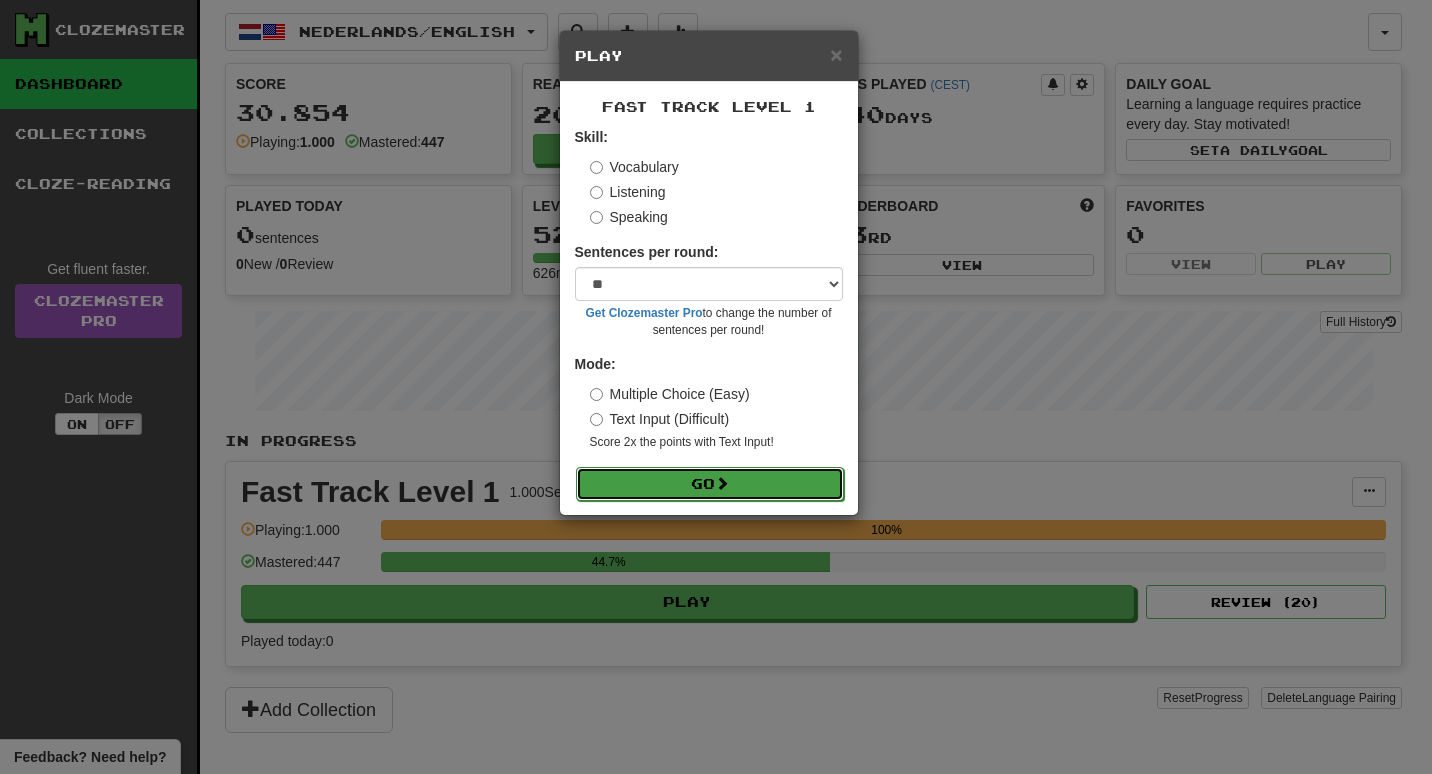 click on "Go" at bounding box center [710, 484] 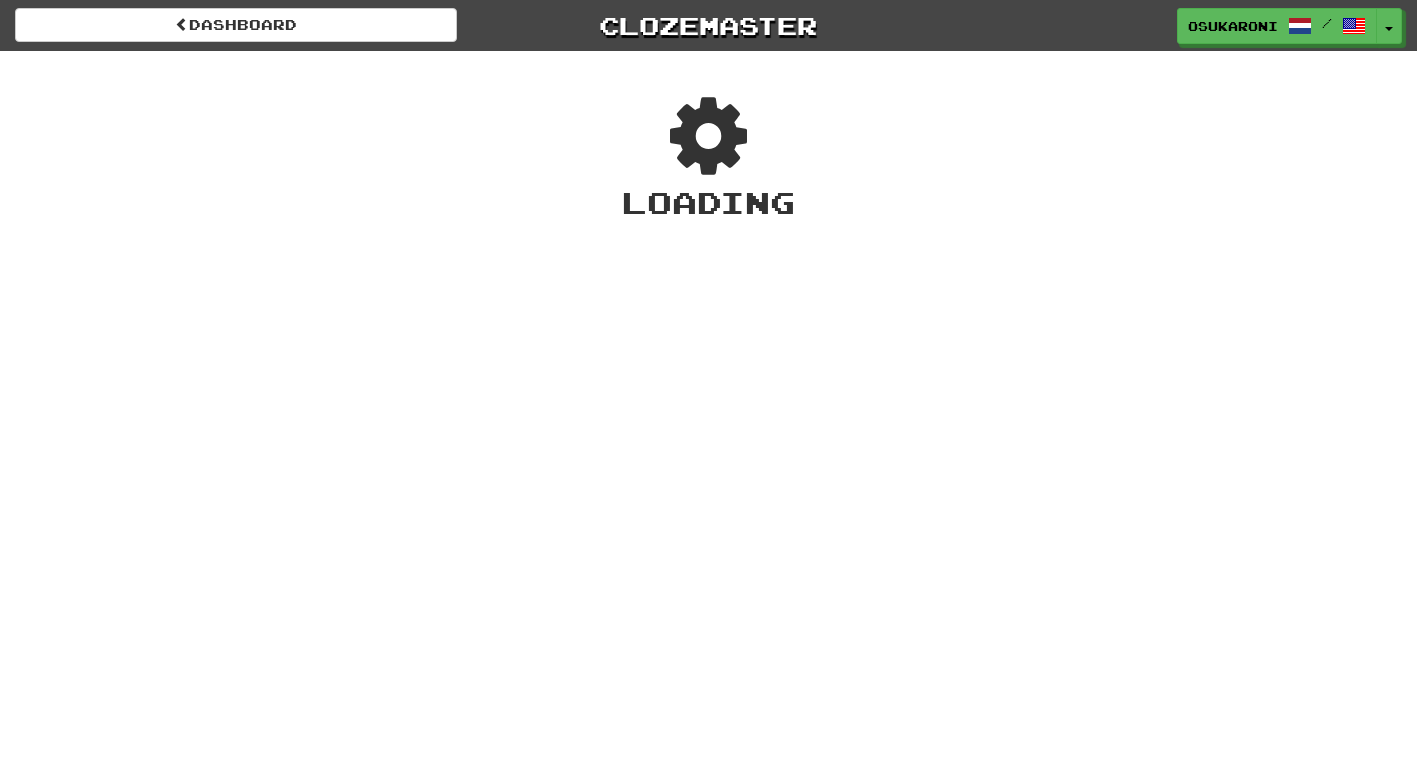 scroll, scrollTop: 0, scrollLeft: 0, axis: both 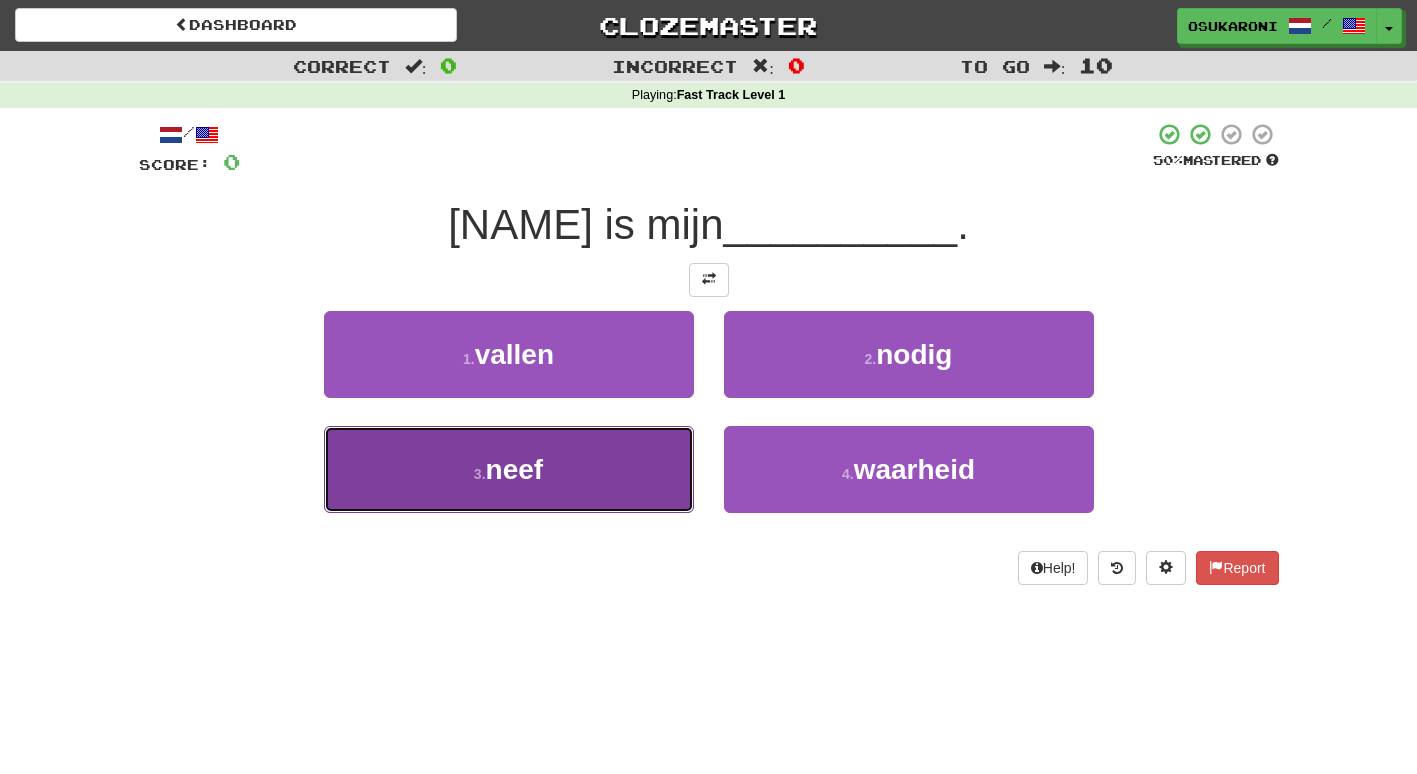 click on "3 .  neef" at bounding box center (509, 469) 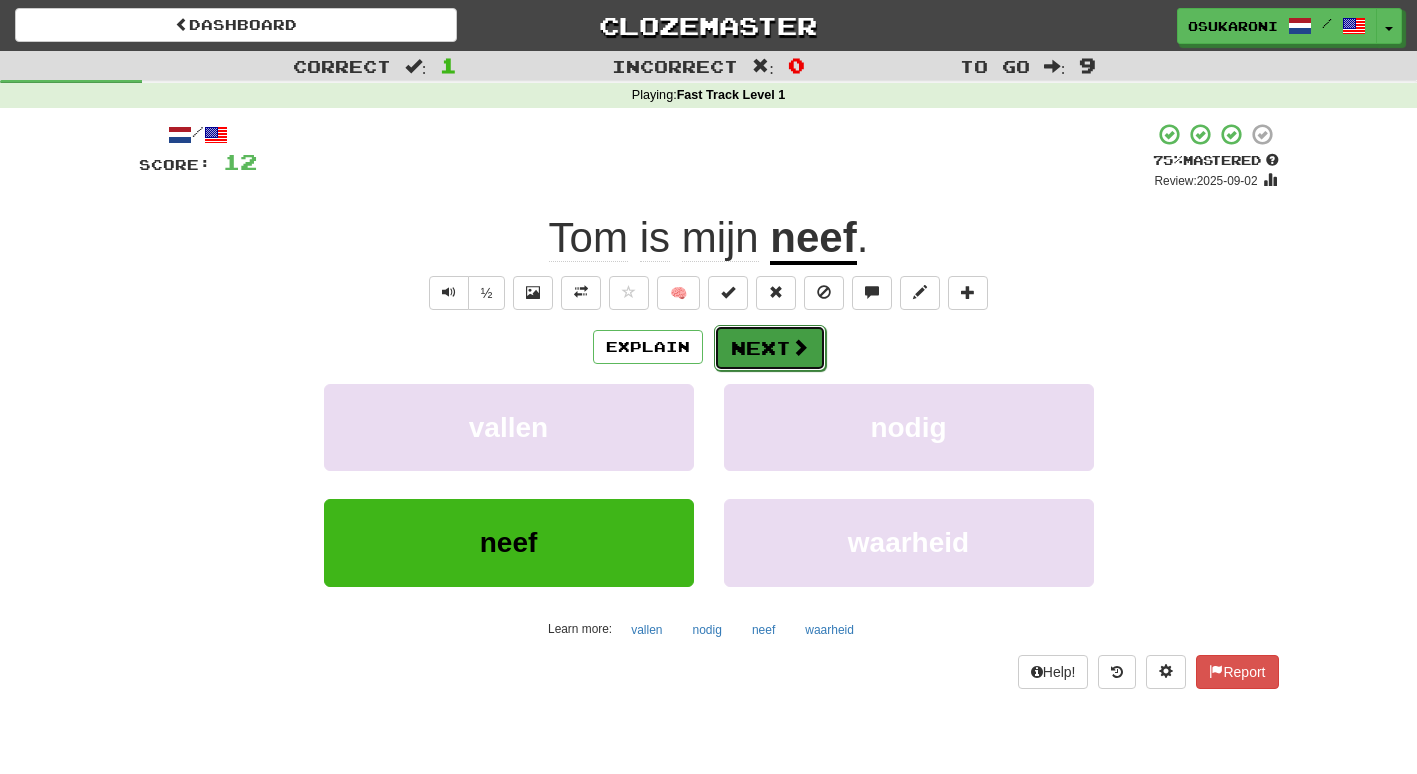 click at bounding box center (800, 347) 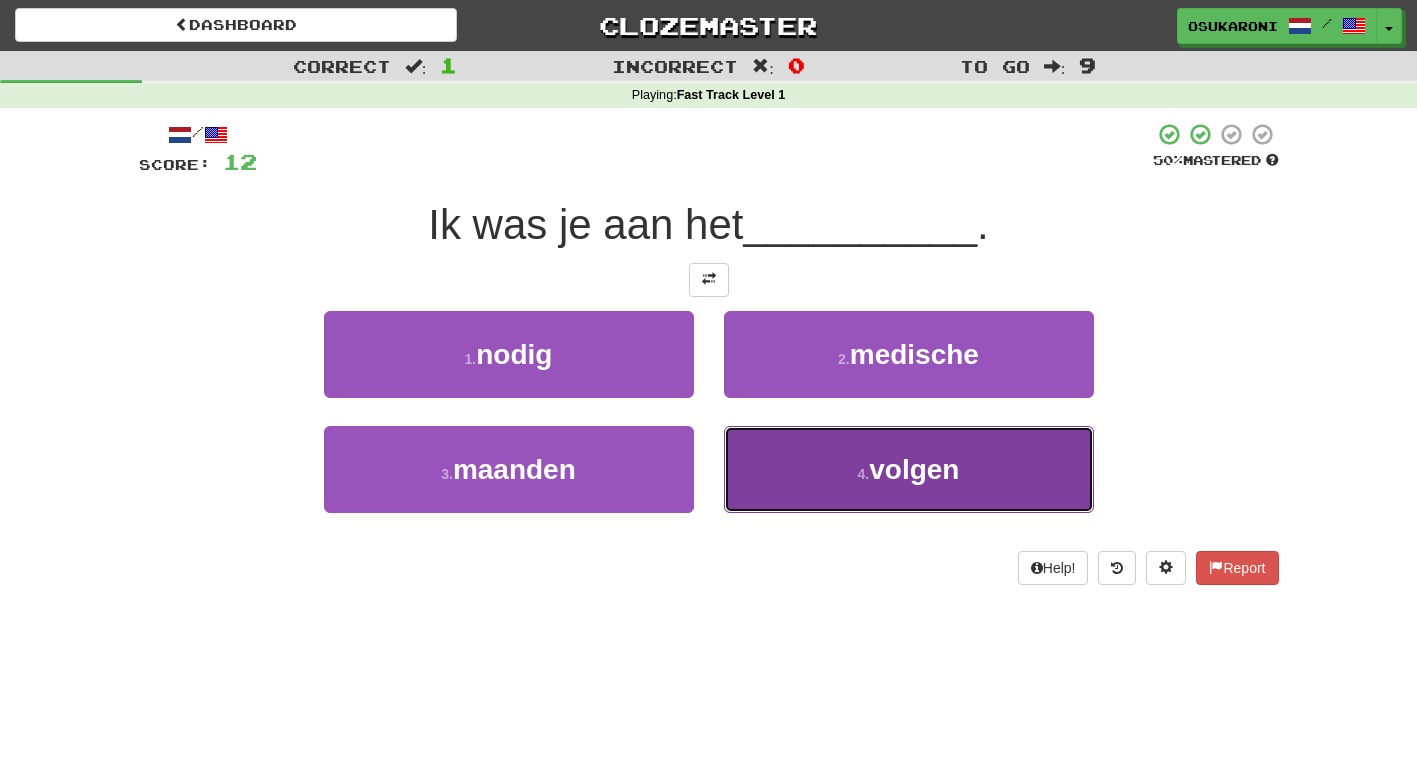 click on "4 .  volgen" at bounding box center [909, 469] 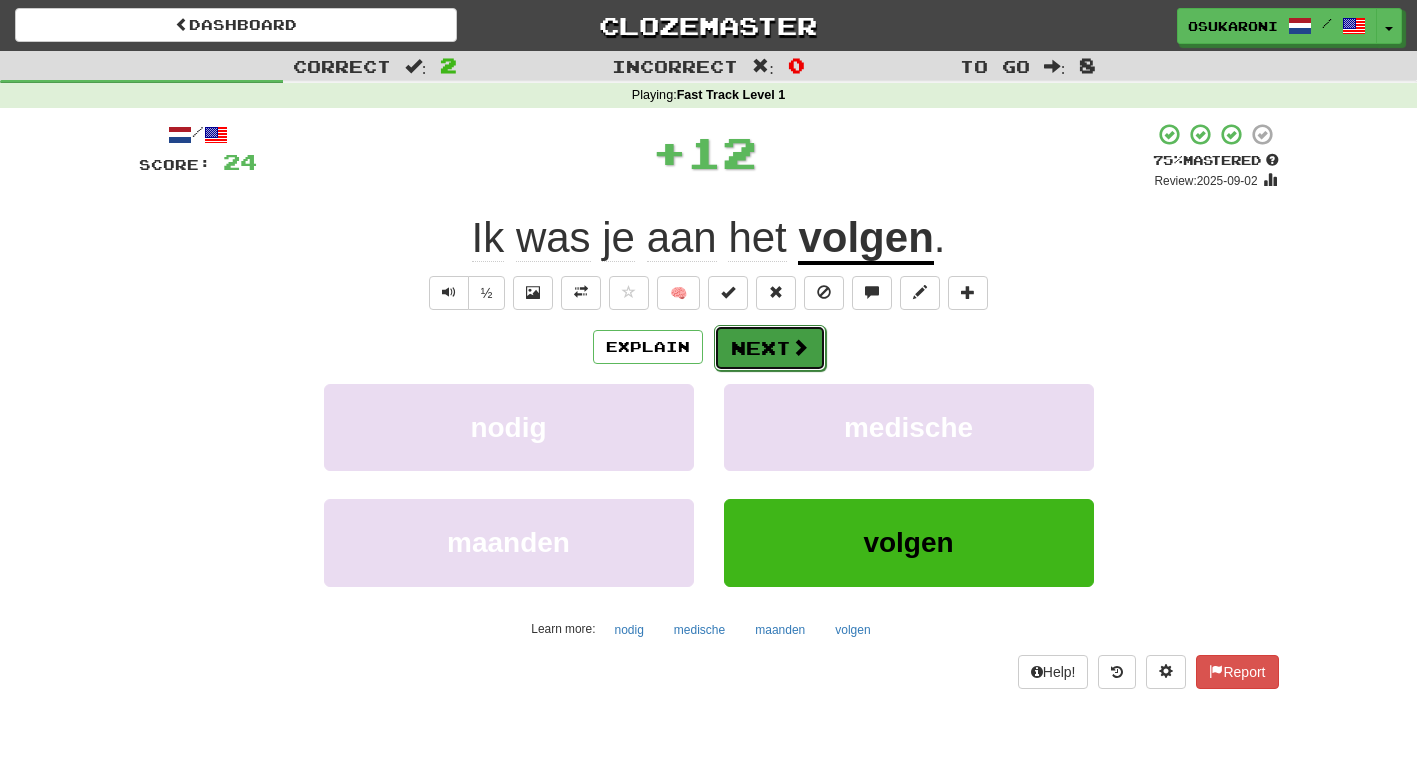 click on "Next" at bounding box center [770, 348] 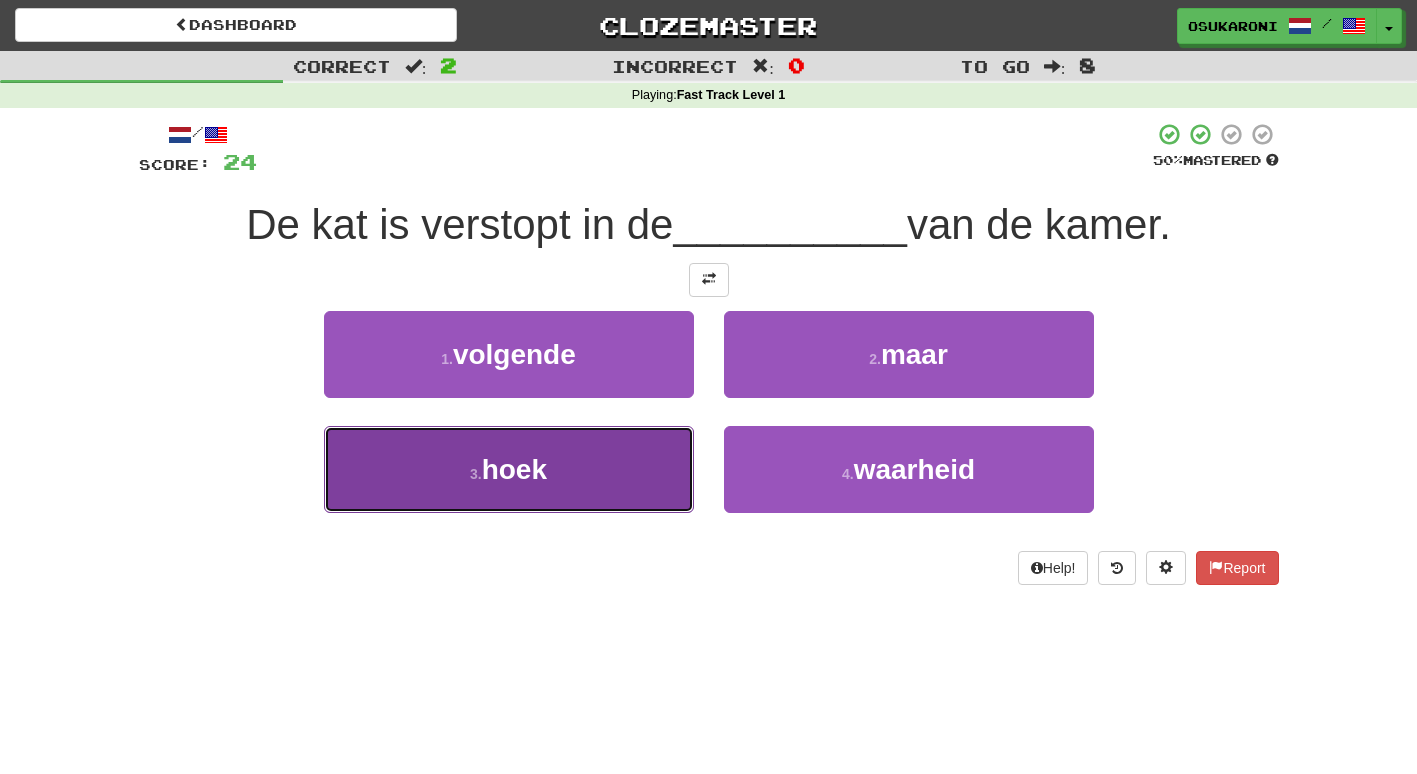click on "3 .  hoek" at bounding box center [509, 469] 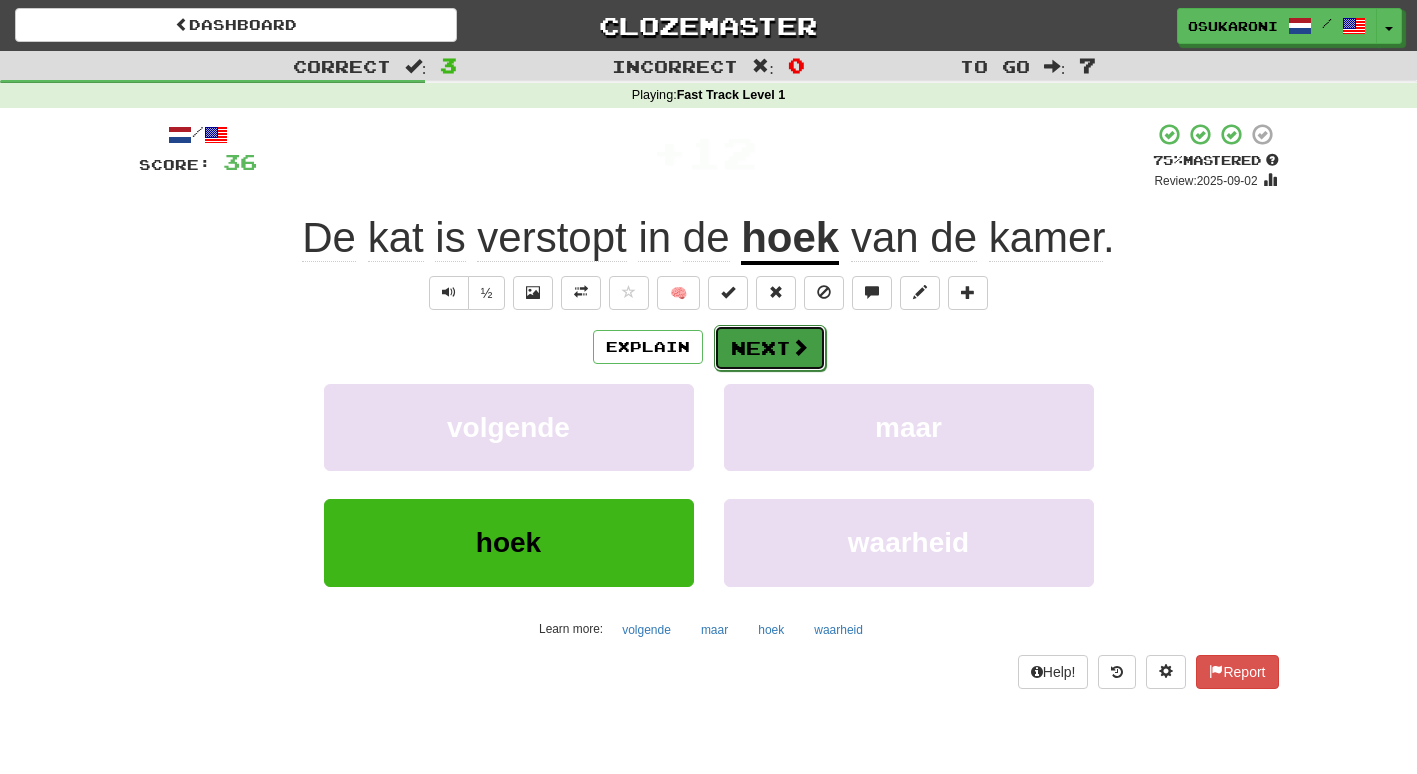 click on "Next" at bounding box center (770, 348) 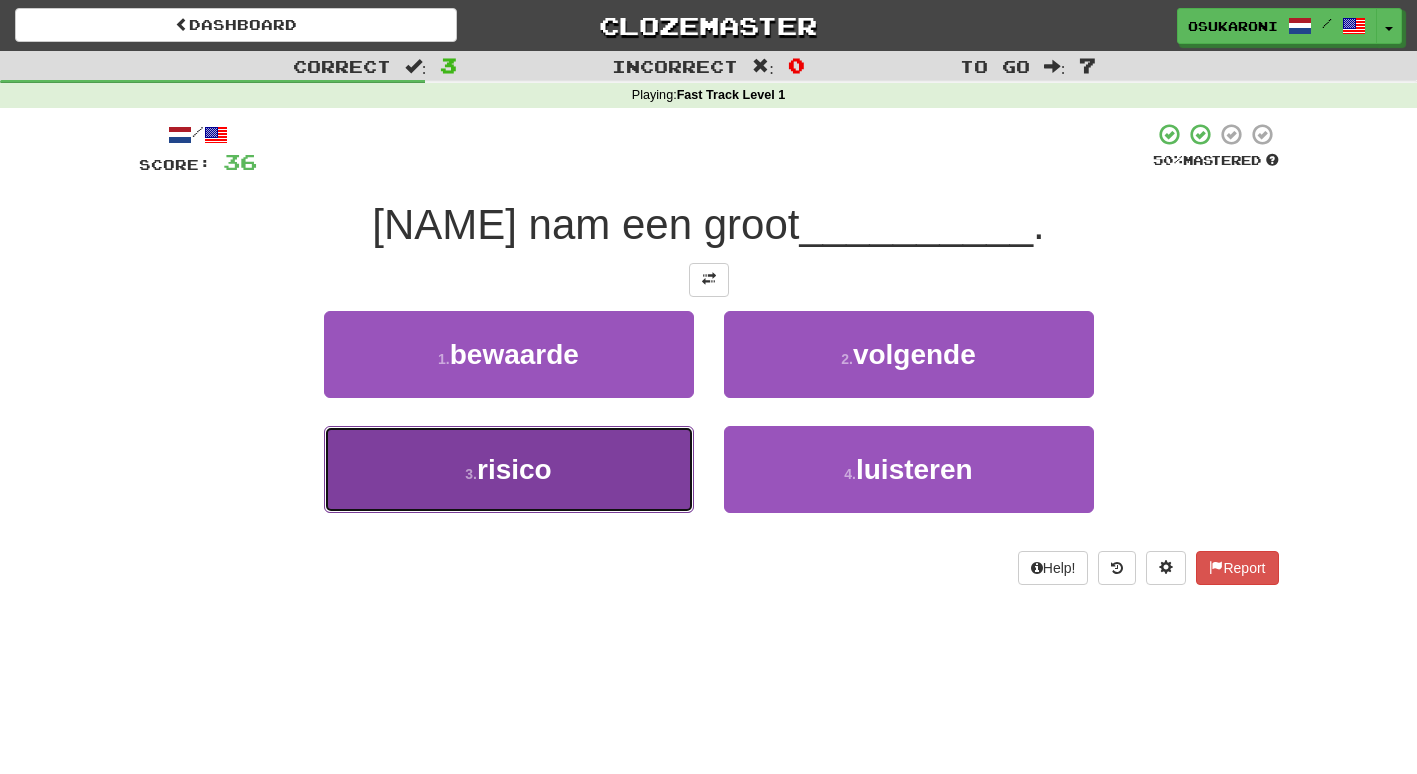 click on "3 .  risico" at bounding box center (509, 469) 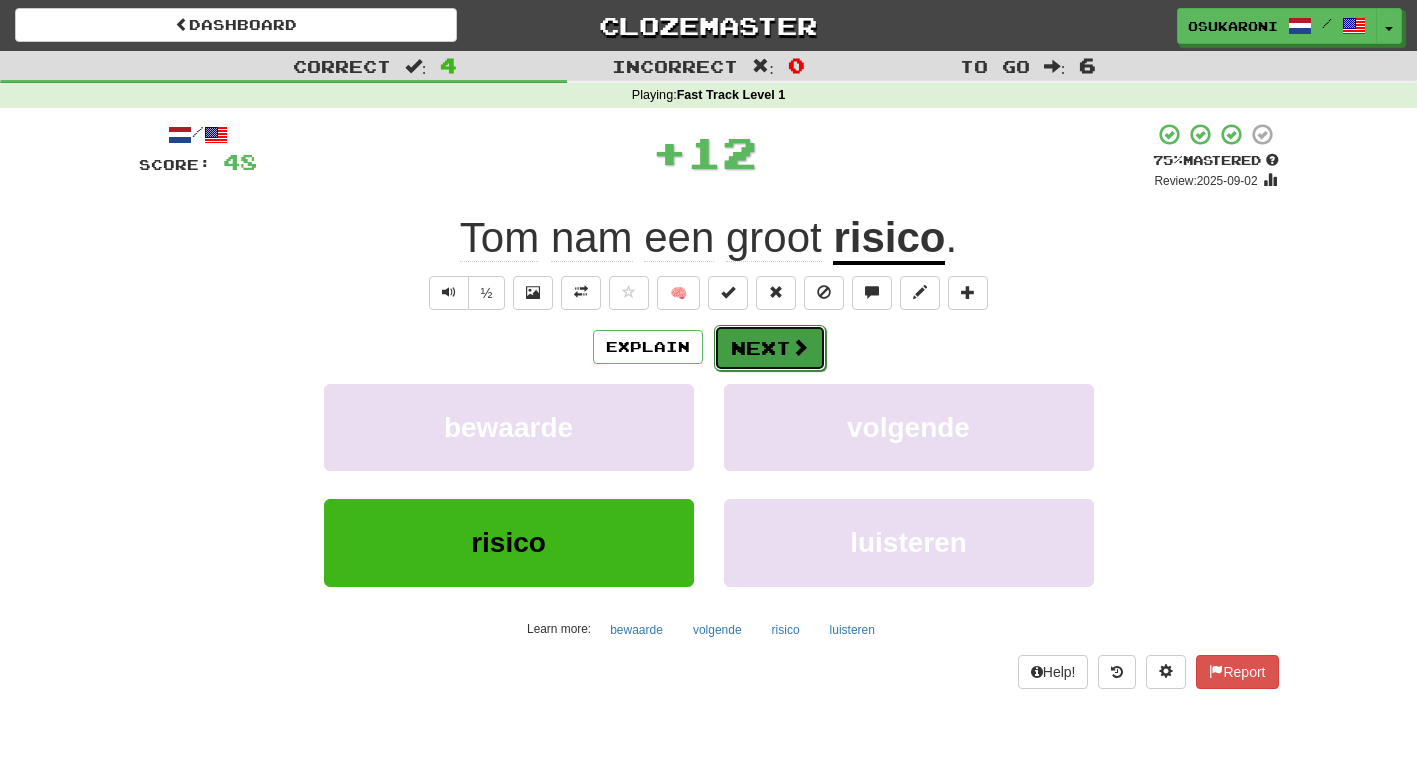 click at bounding box center [800, 347] 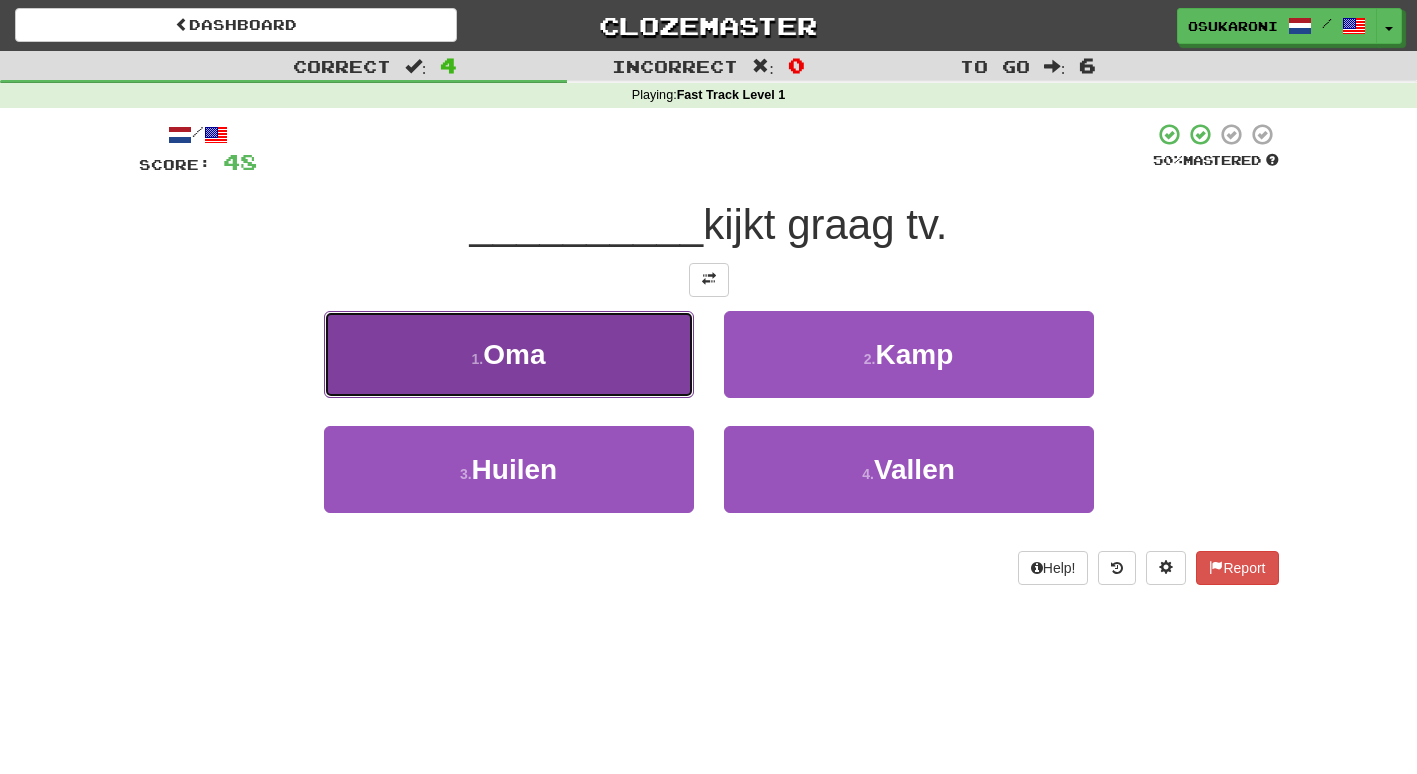 click on "1 .  Oma" at bounding box center (509, 354) 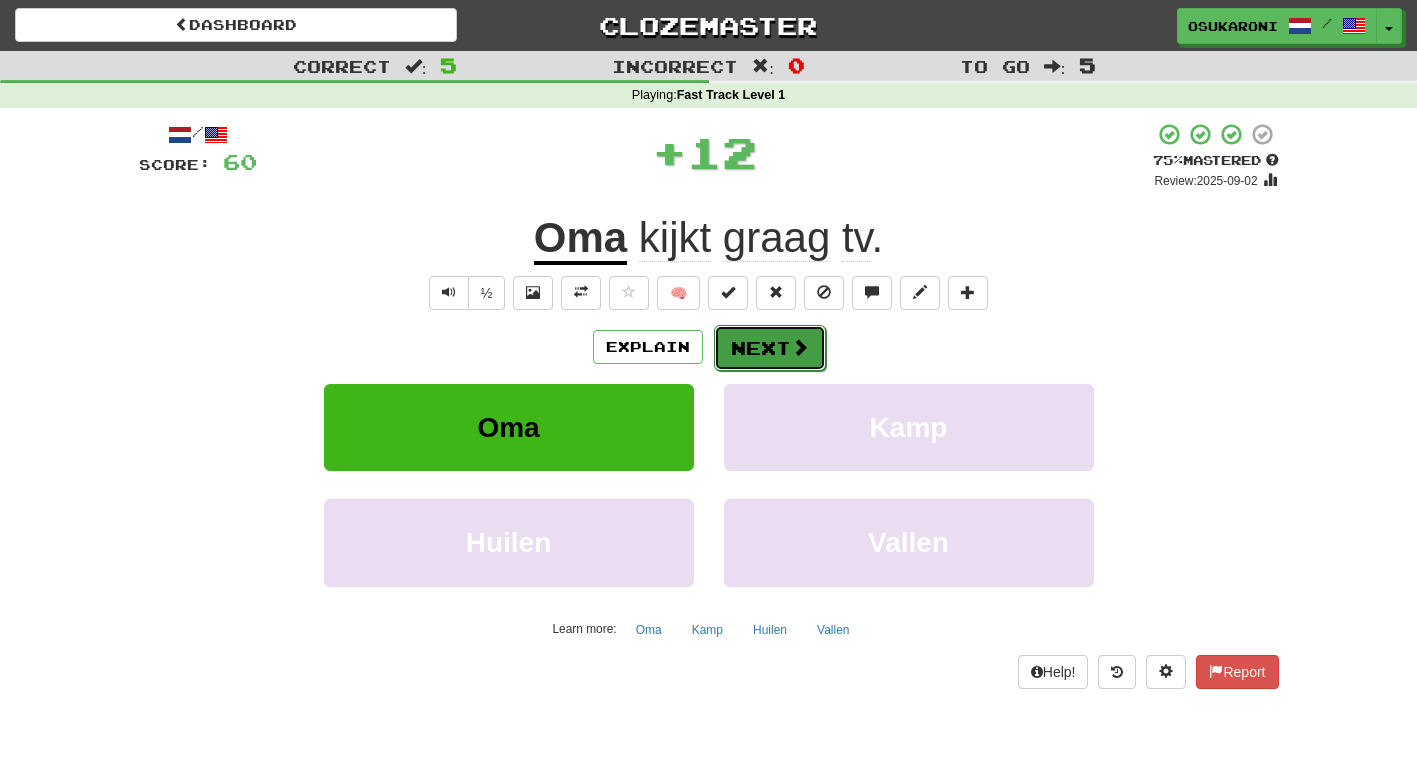 click on "Next" at bounding box center [770, 348] 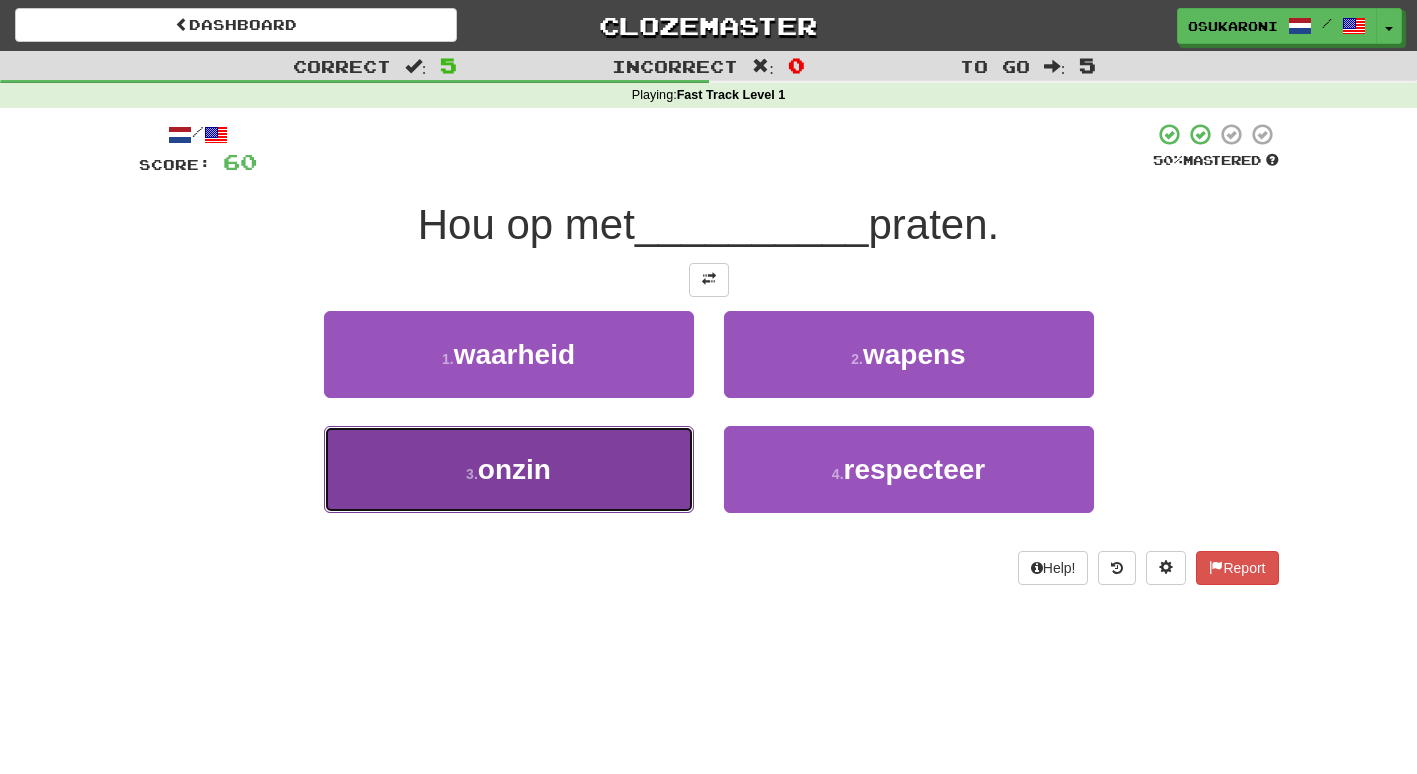 click on "3 .  onzin" at bounding box center [509, 469] 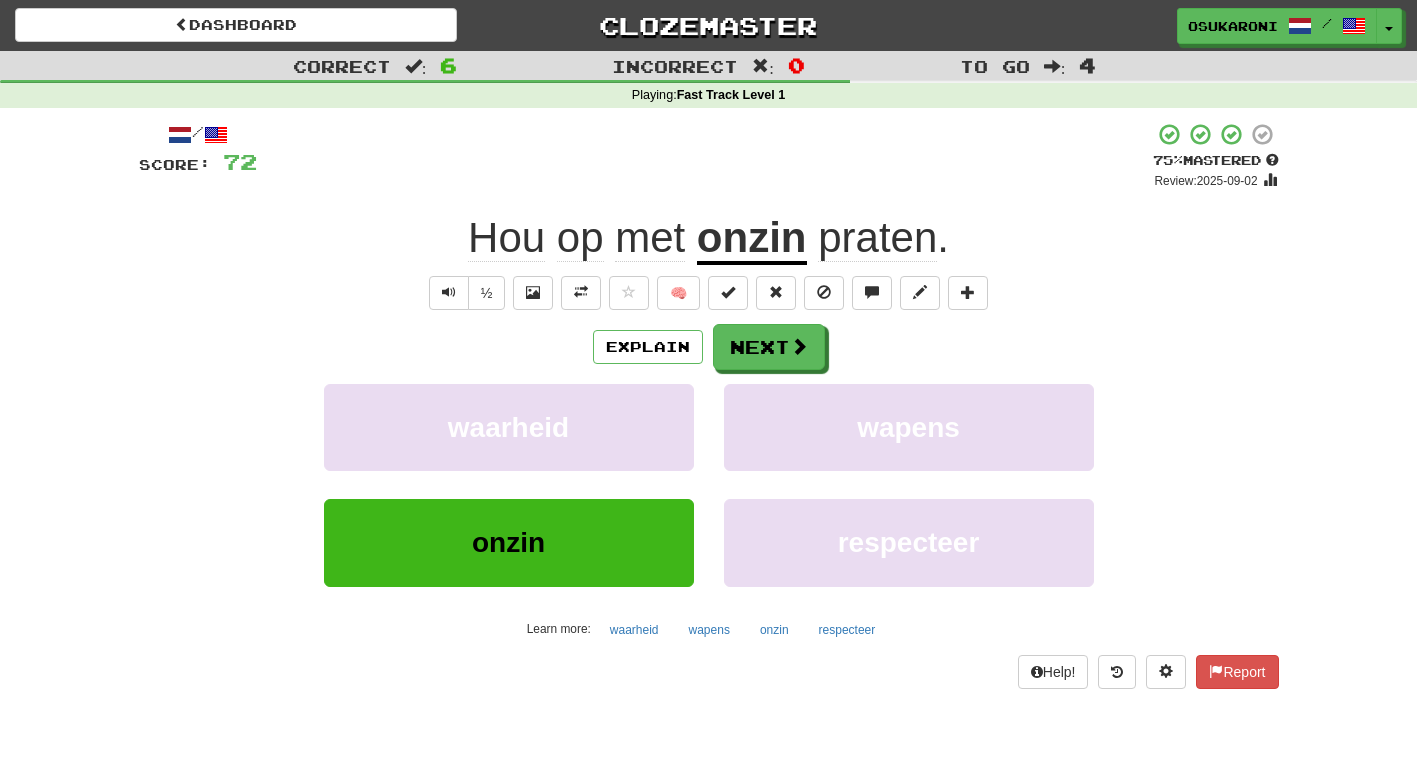 click on "onzin" at bounding box center [752, 239] 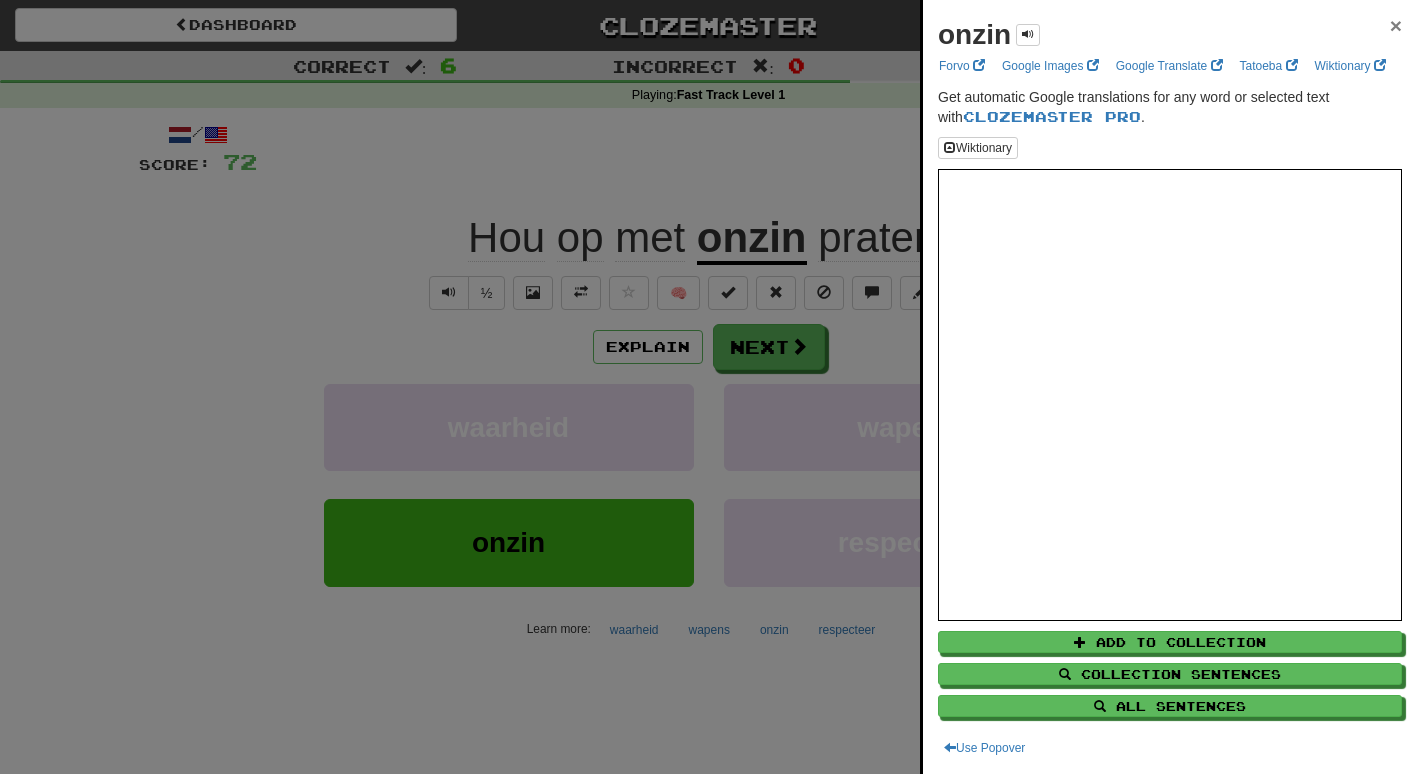 click on "×" at bounding box center [1396, 25] 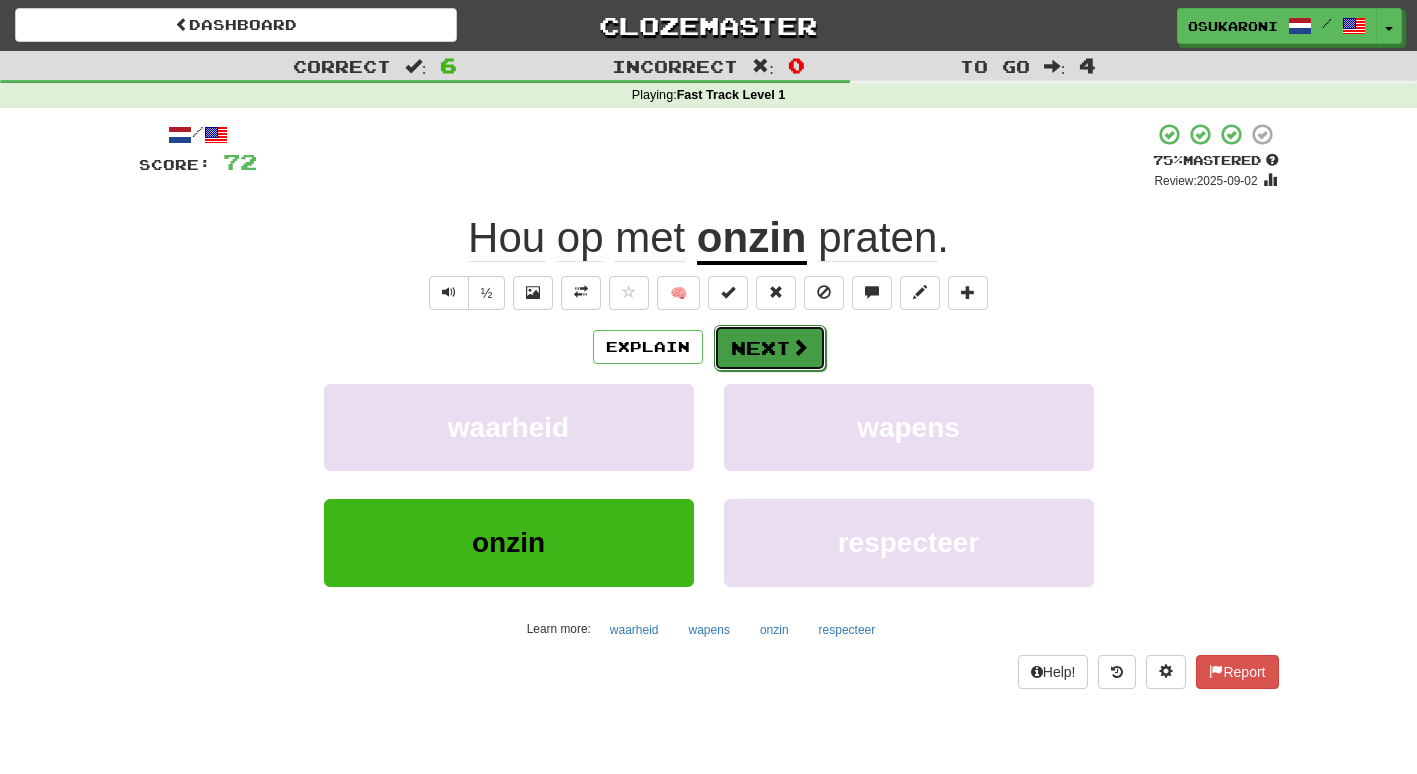click at bounding box center [800, 347] 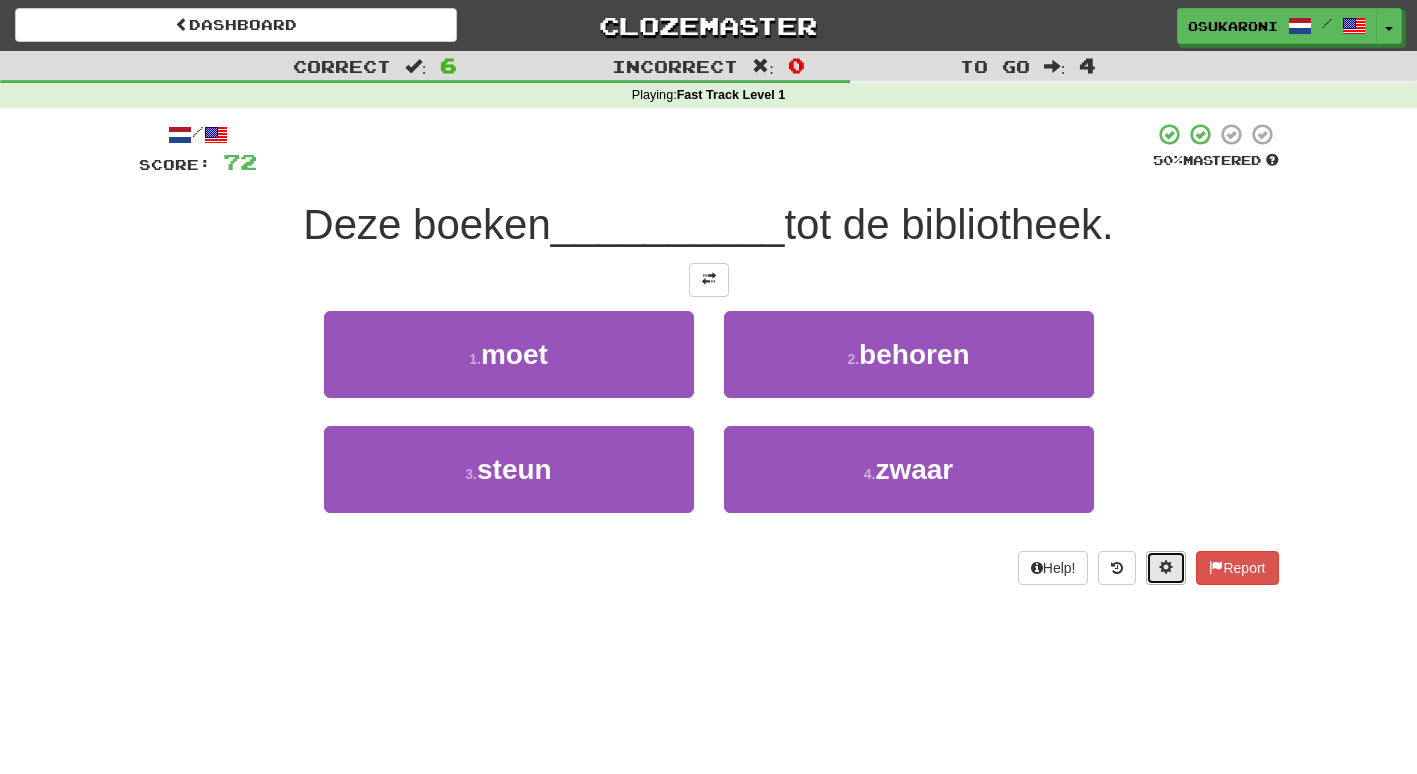 click at bounding box center (1166, 568) 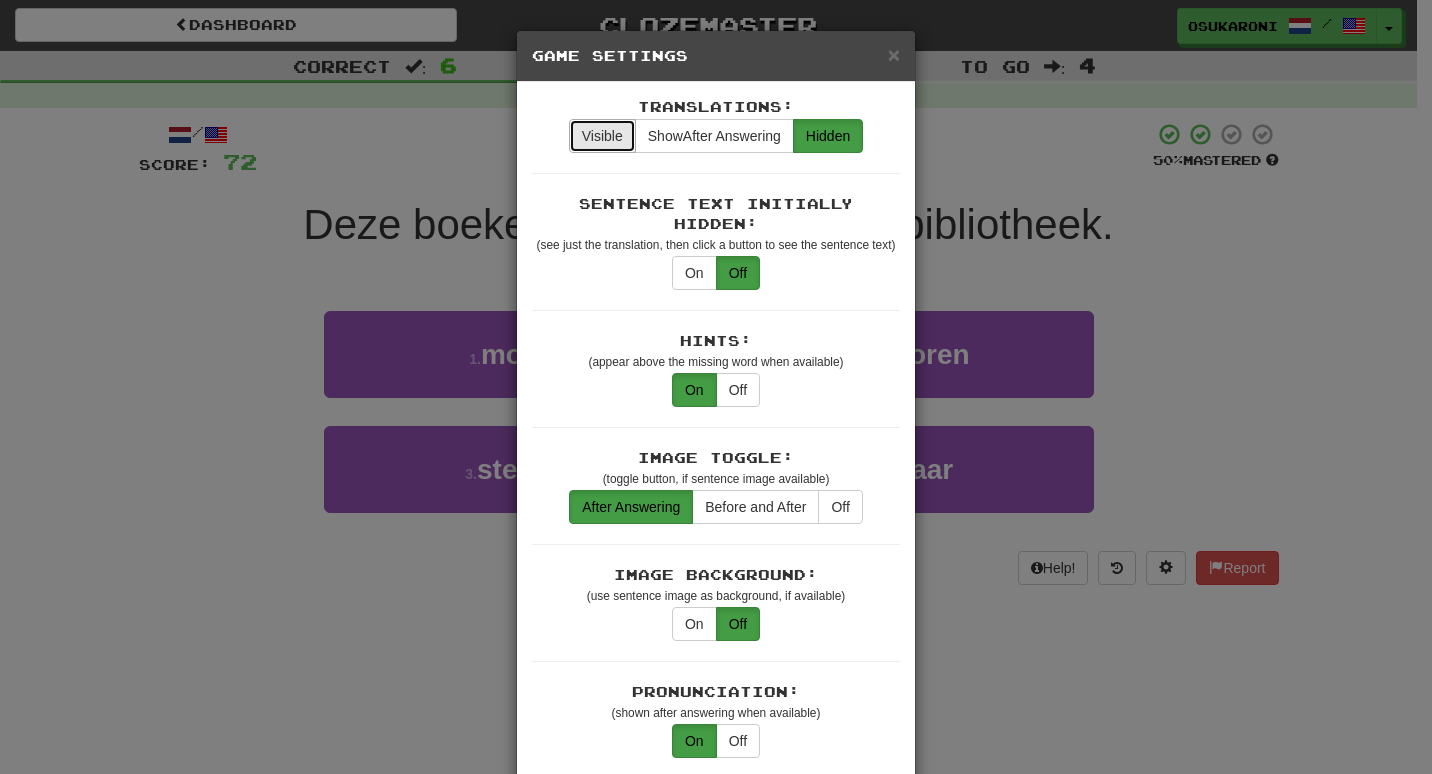 click on "Visible" at bounding box center [602, 136] 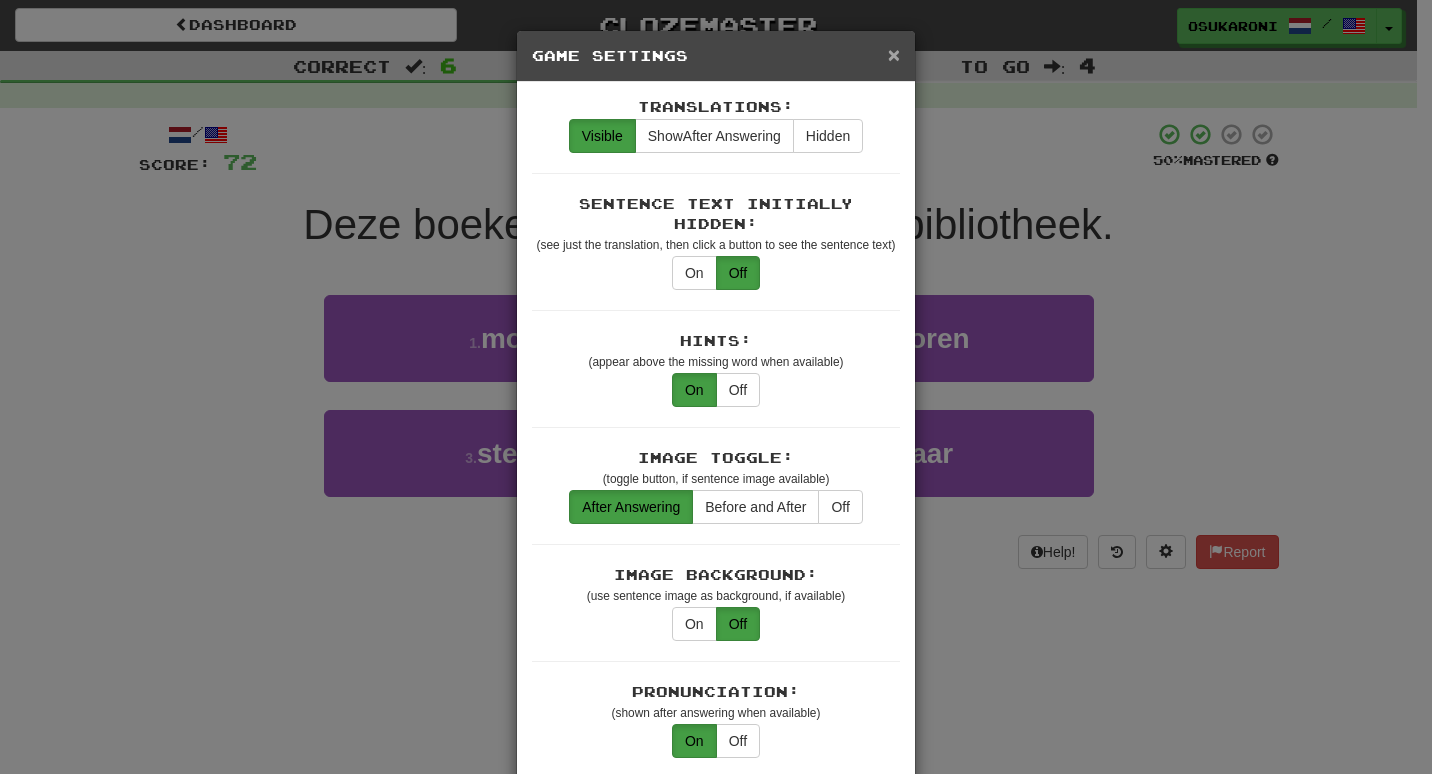 click on "×" at bounding box center (894, 54) 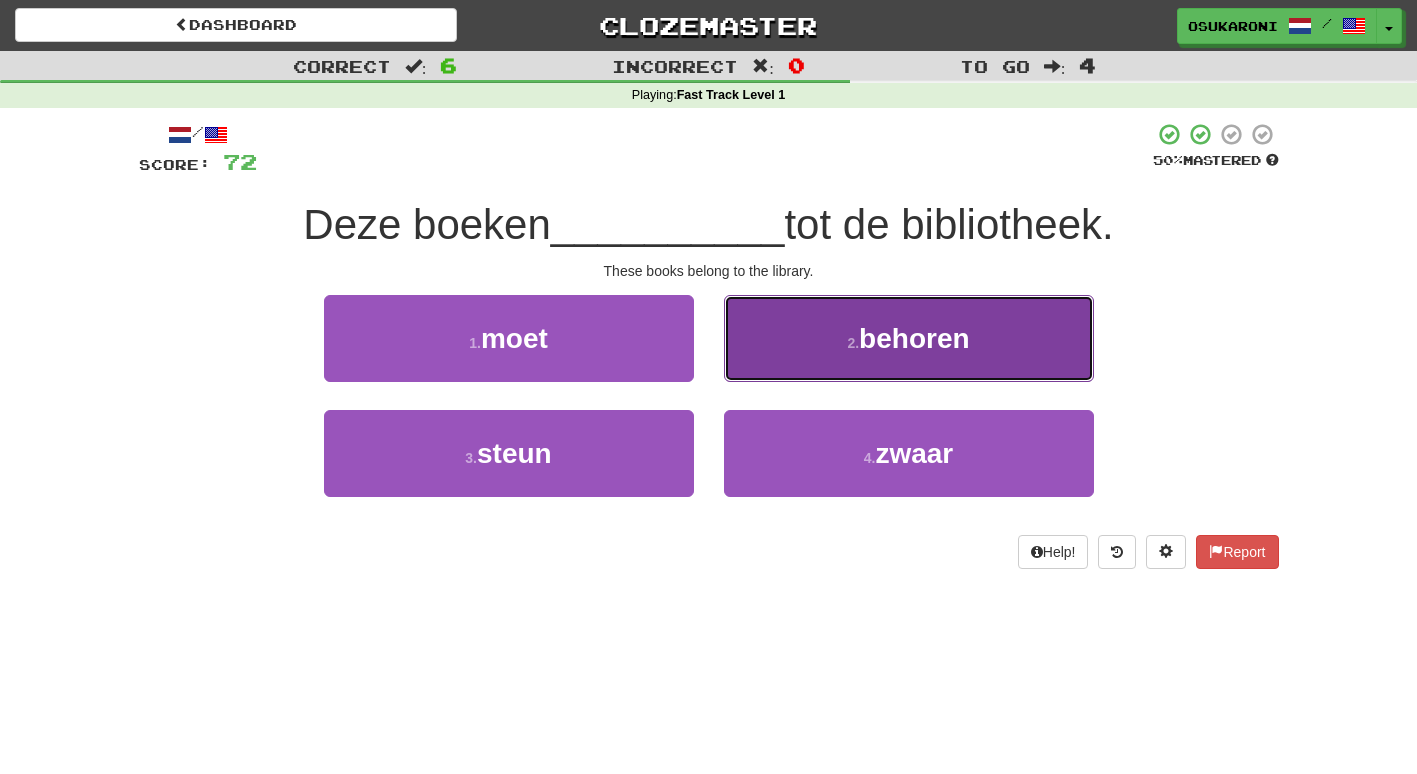click on "2 .  behoren" at bounding box center [909, 338] 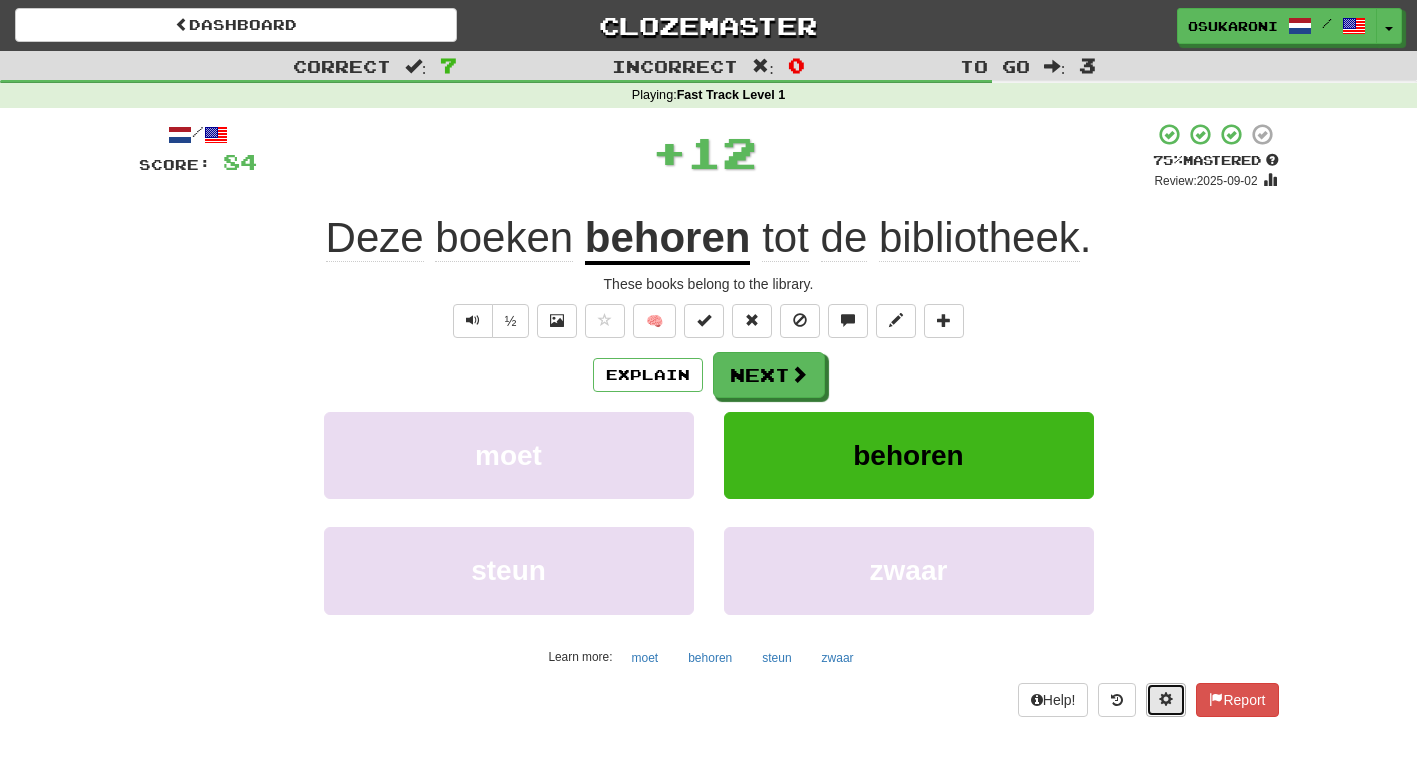 click at bounding box center [1166, 699] 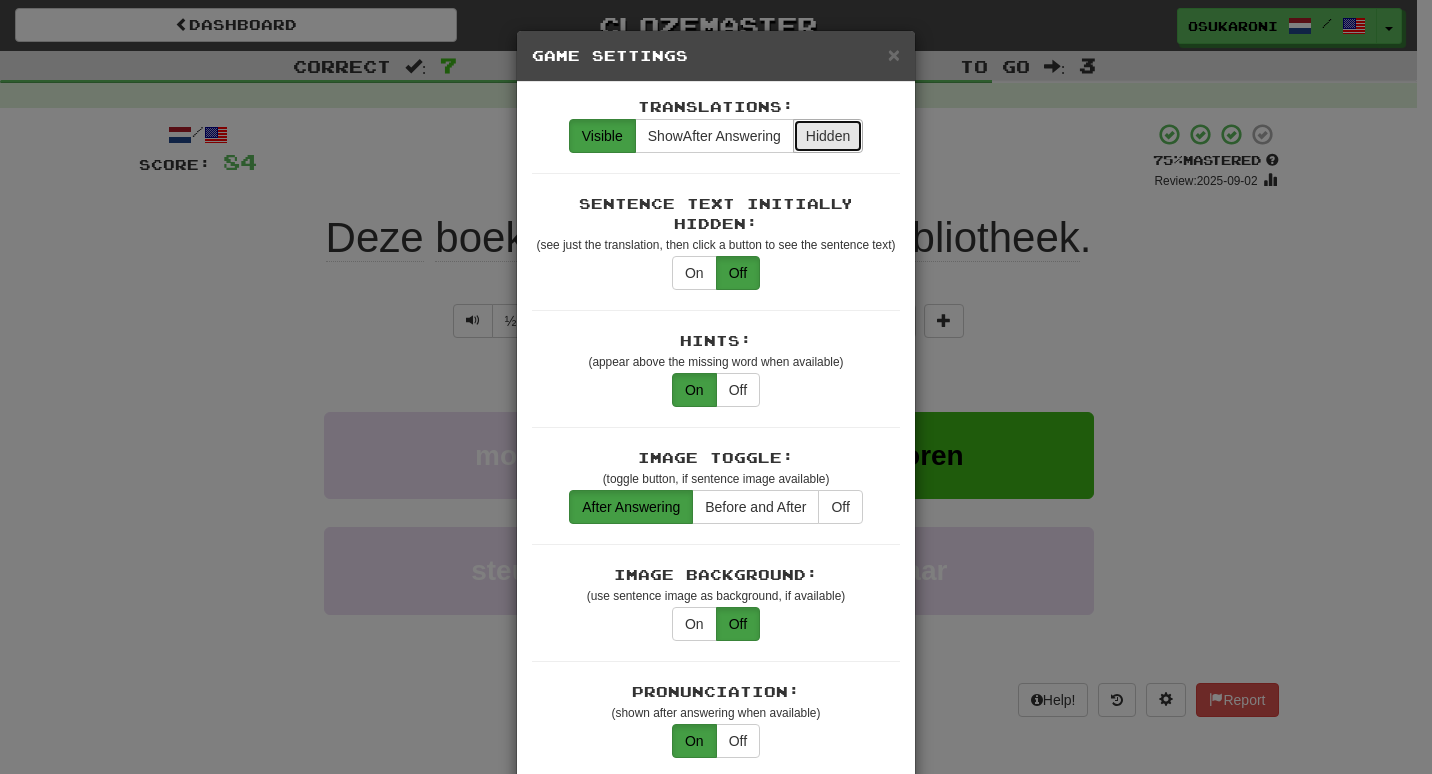 click on "Hidden" at bounding box center (828, 136) 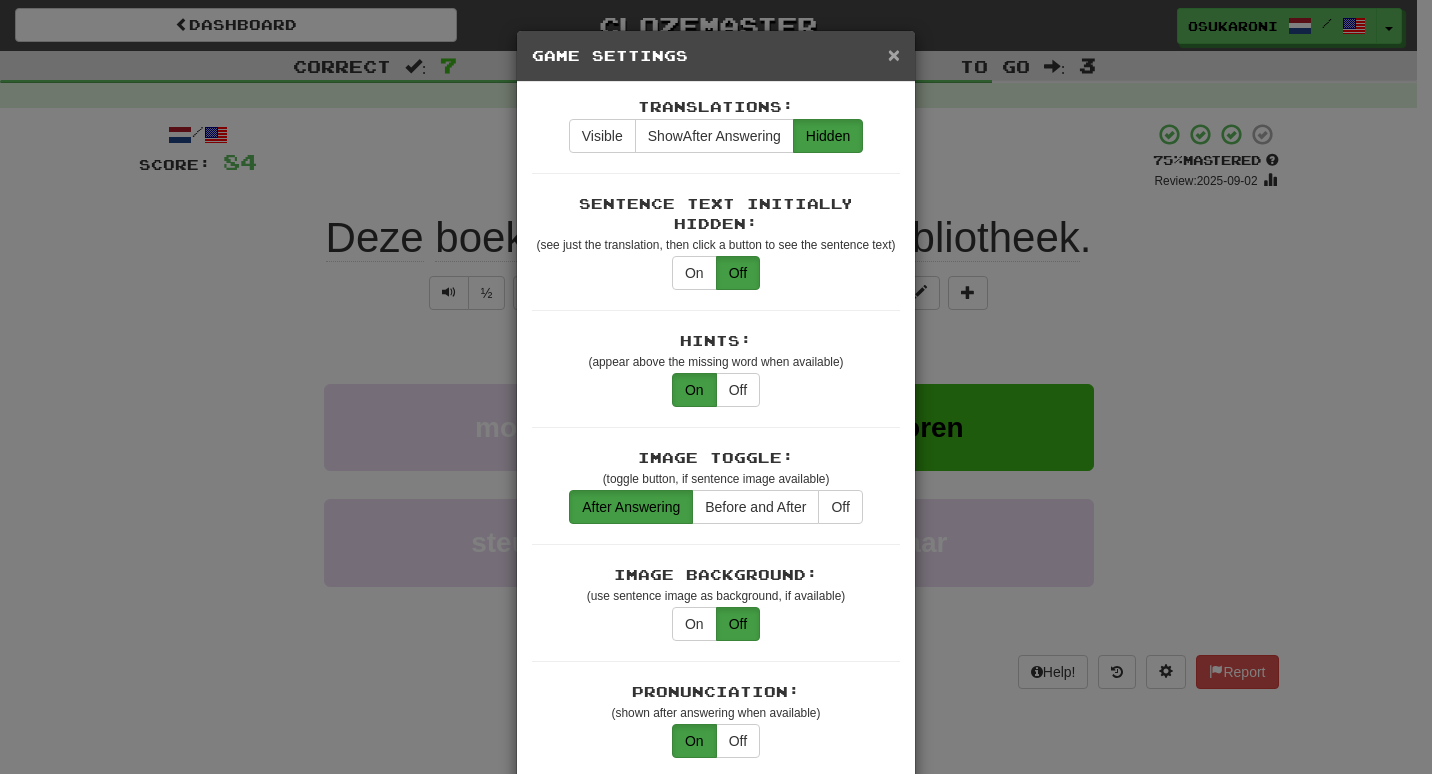 click on "×" at bounding box center [894, 54] 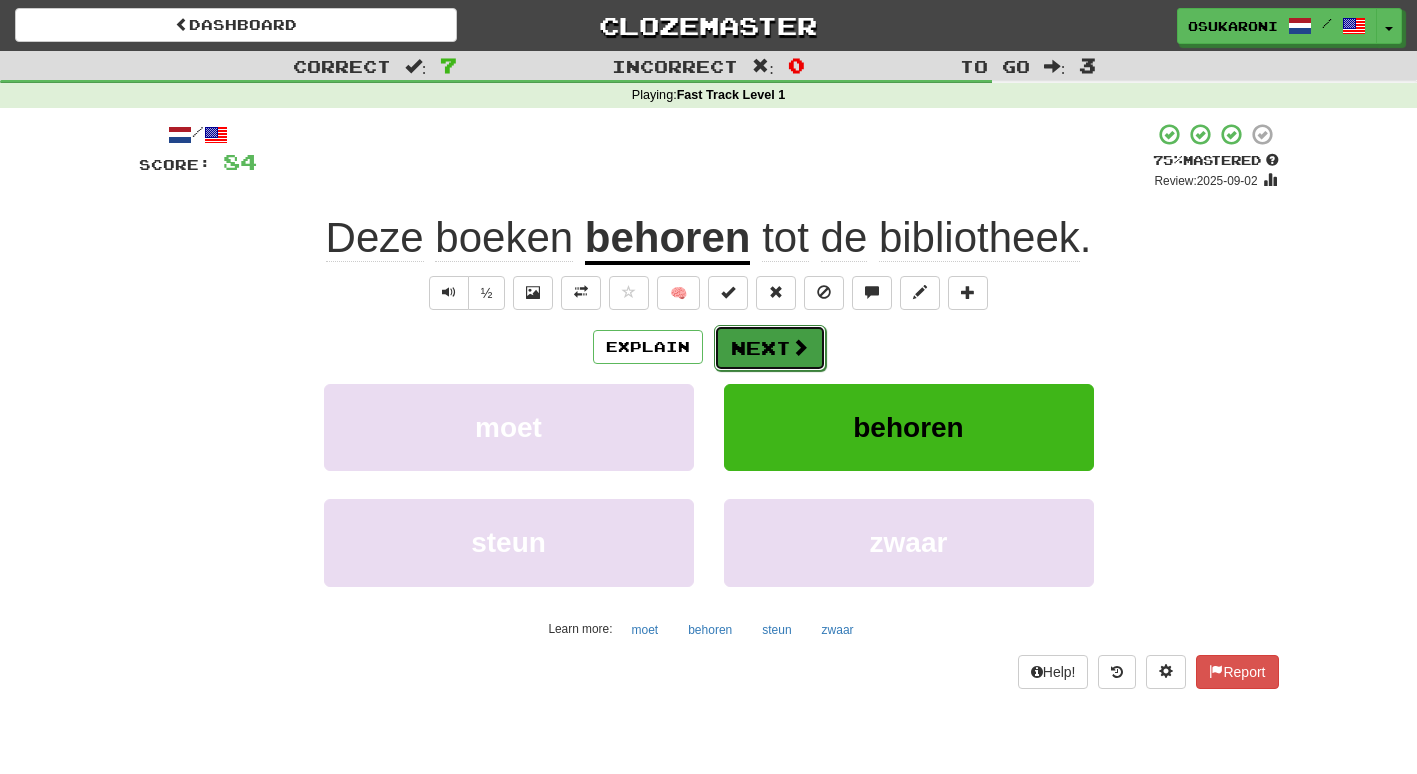 click at bounding box center (800, 347) 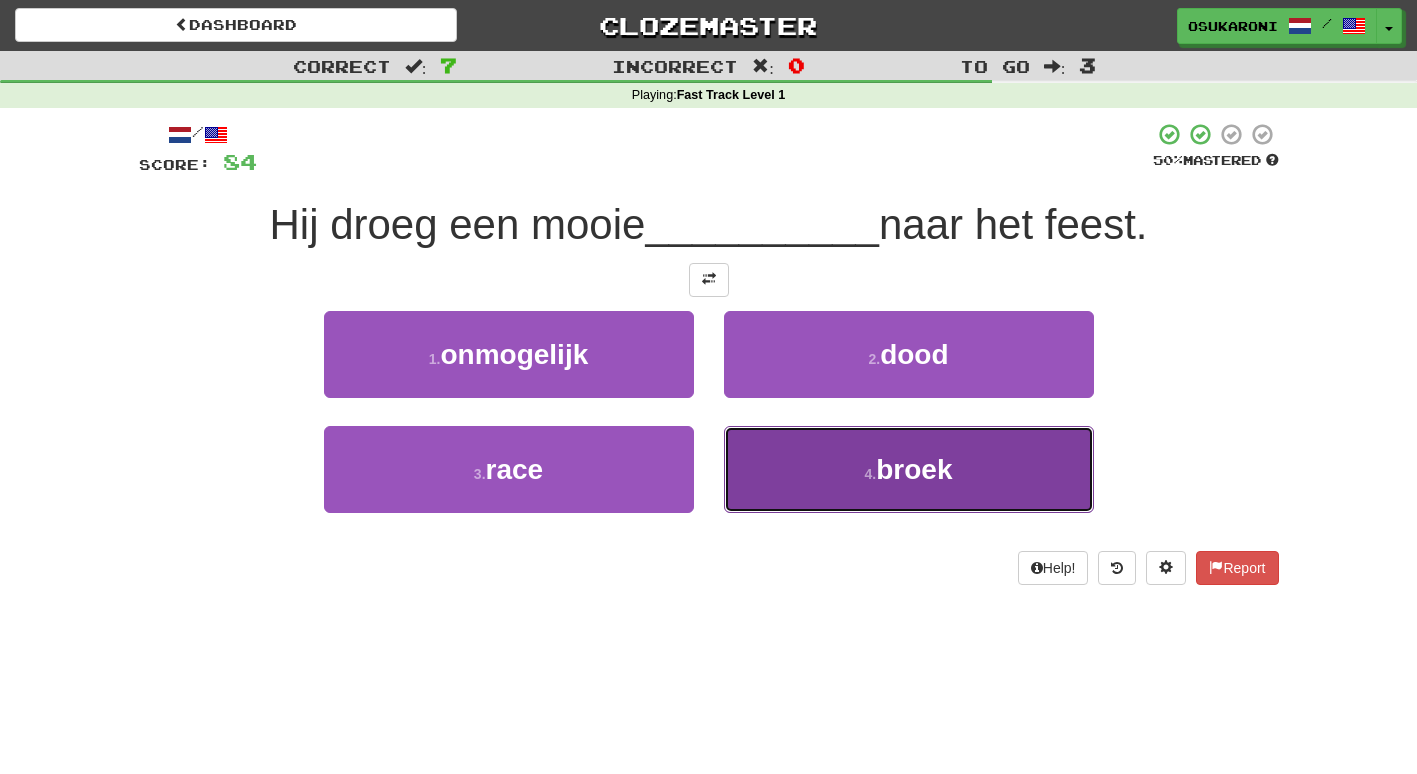 click on "4 .  broek" at bounding box center (909, 469) 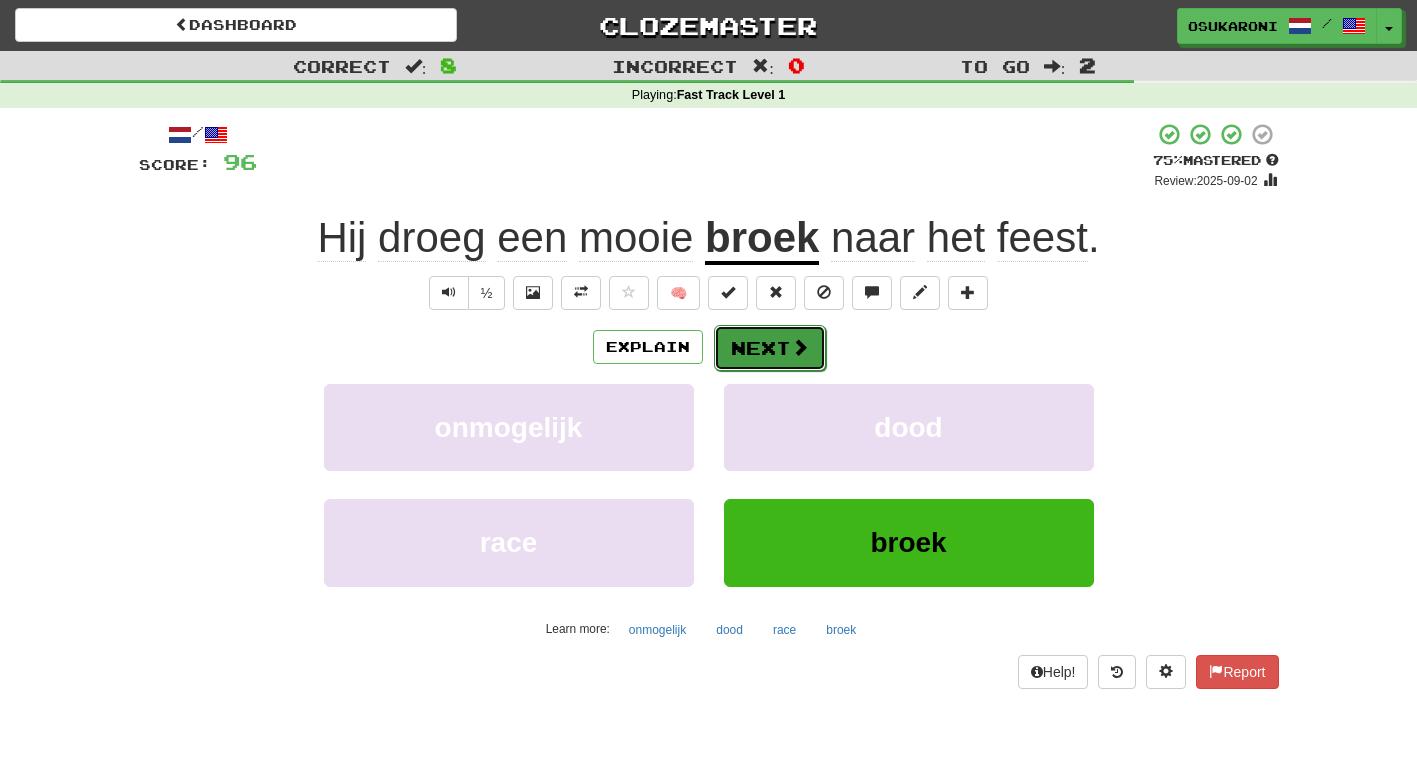click on "Next" at bounding box center [770, 348] 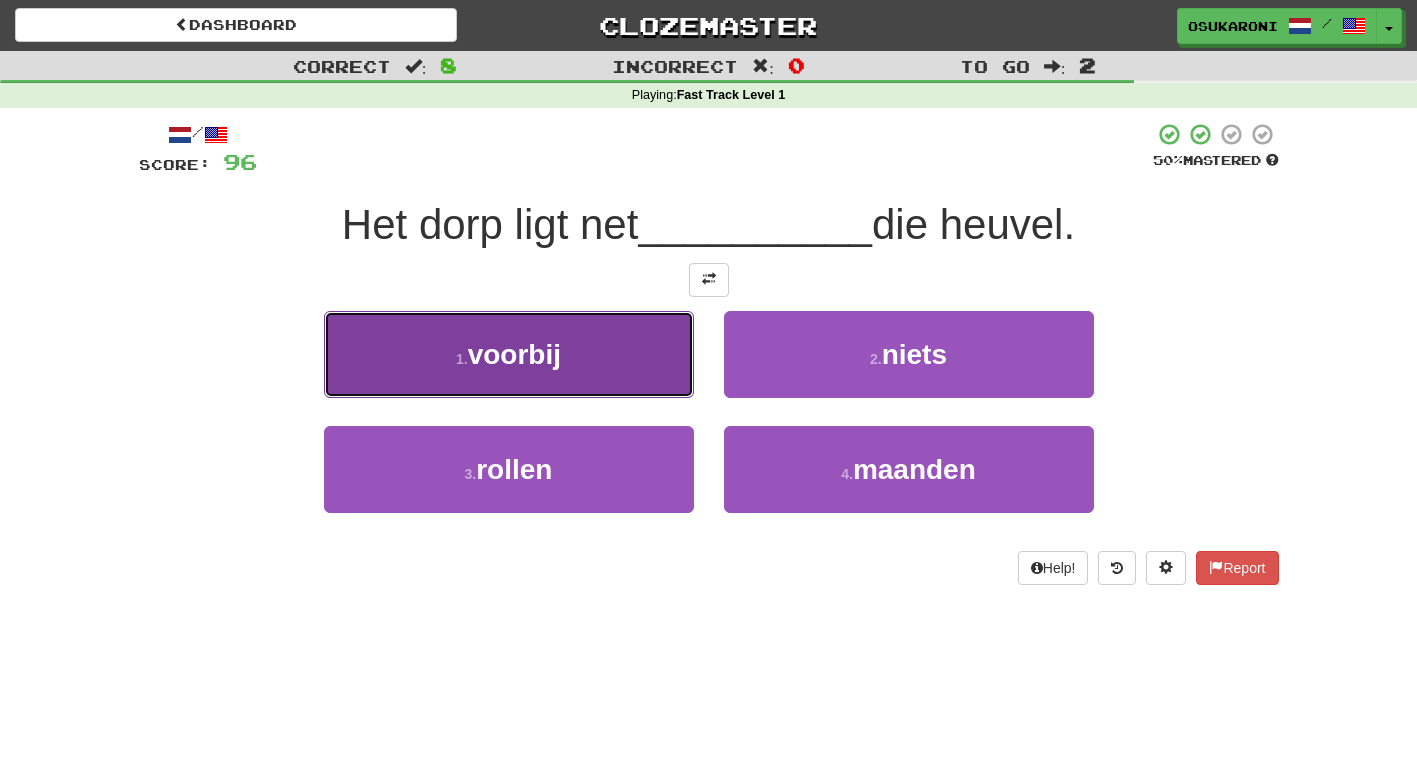 click on "1 .  voorbij" at bounding box center (509, 354) 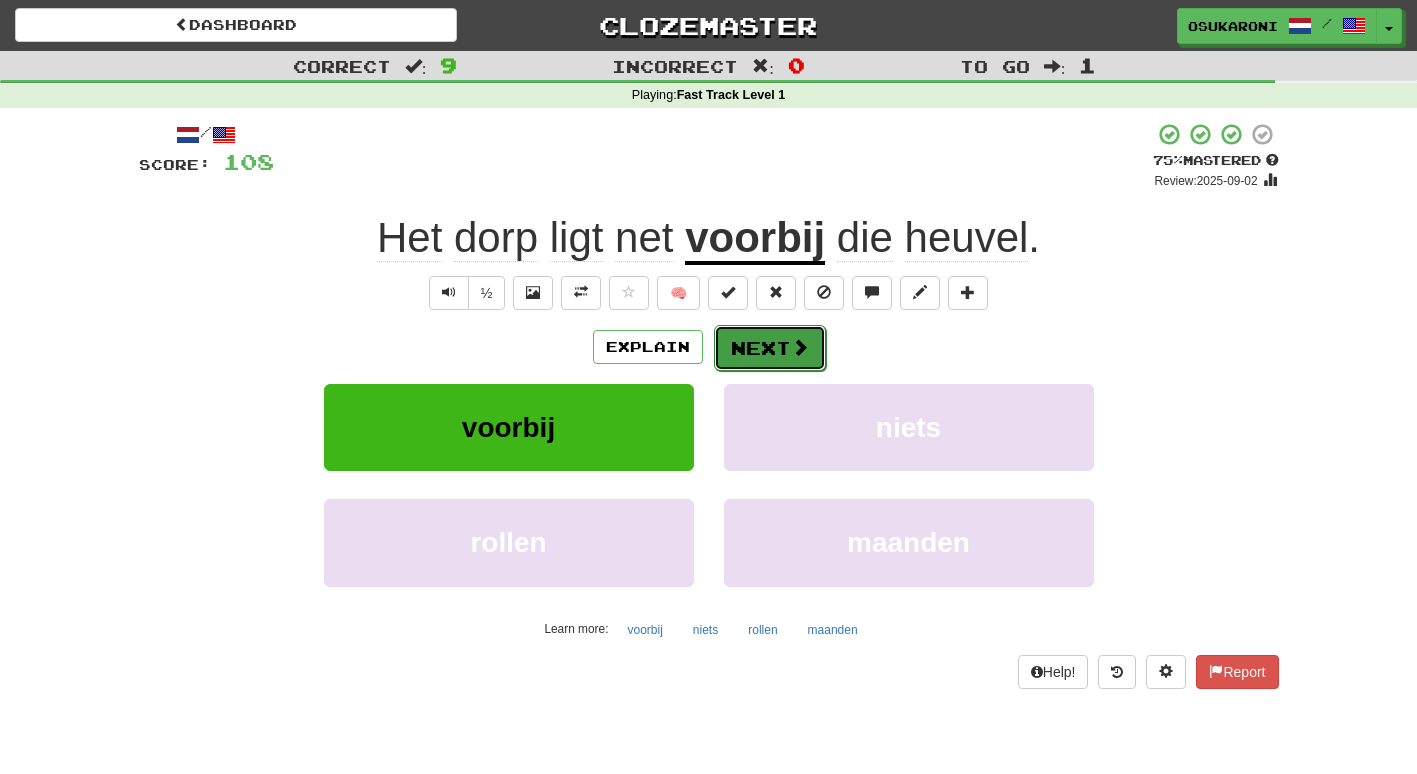 click on "Next" at bounding box center (770, 348) 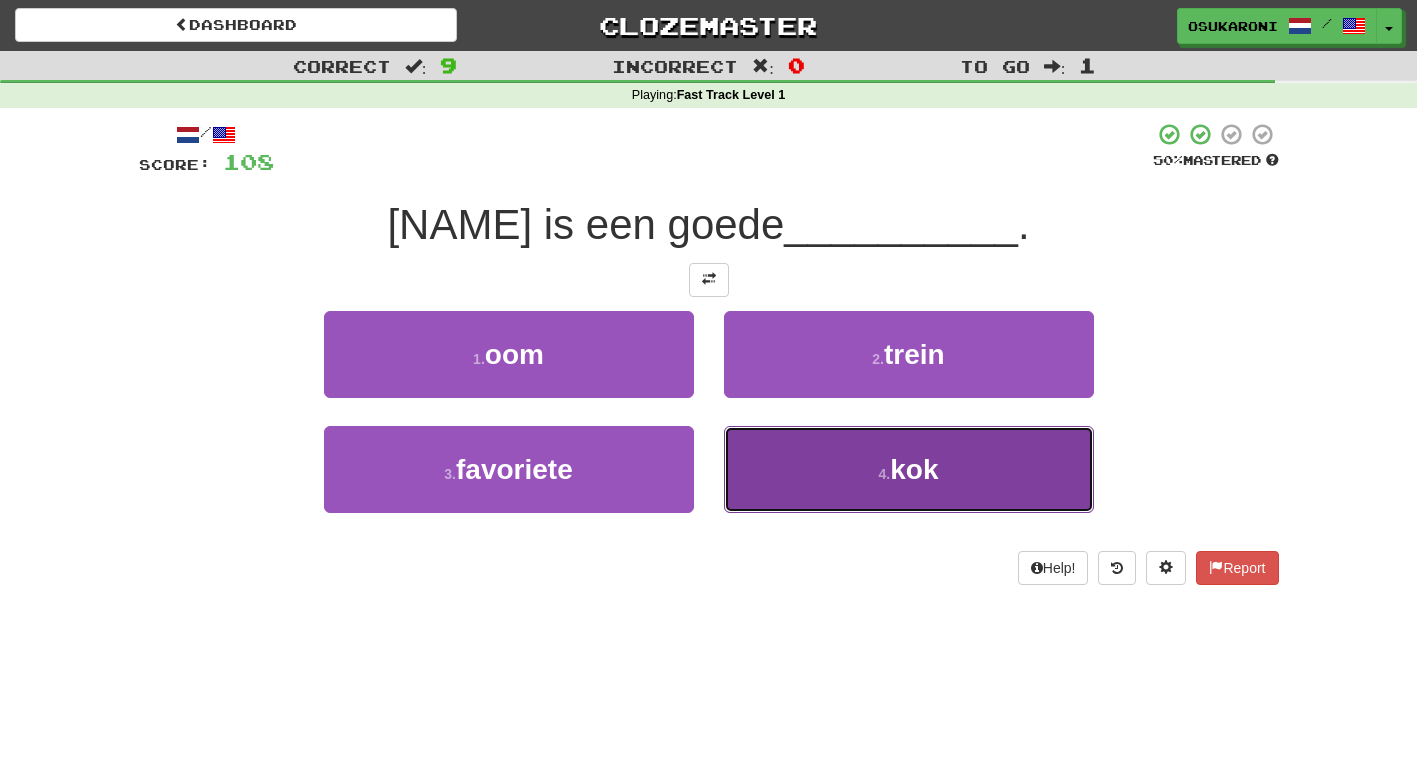 click on "4 .  kok" at bounding box center (909, 469) 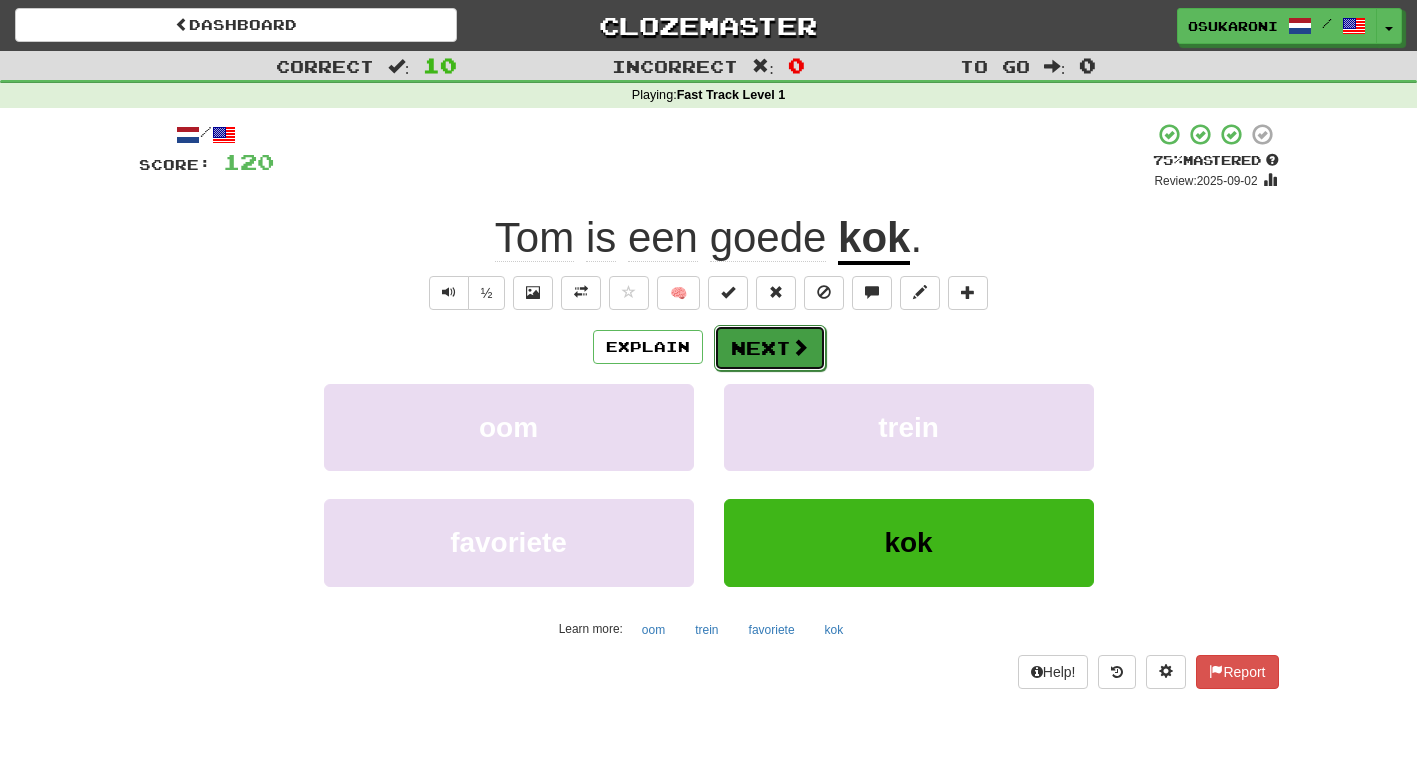 click on "Next" at bounding box center [770, 348] 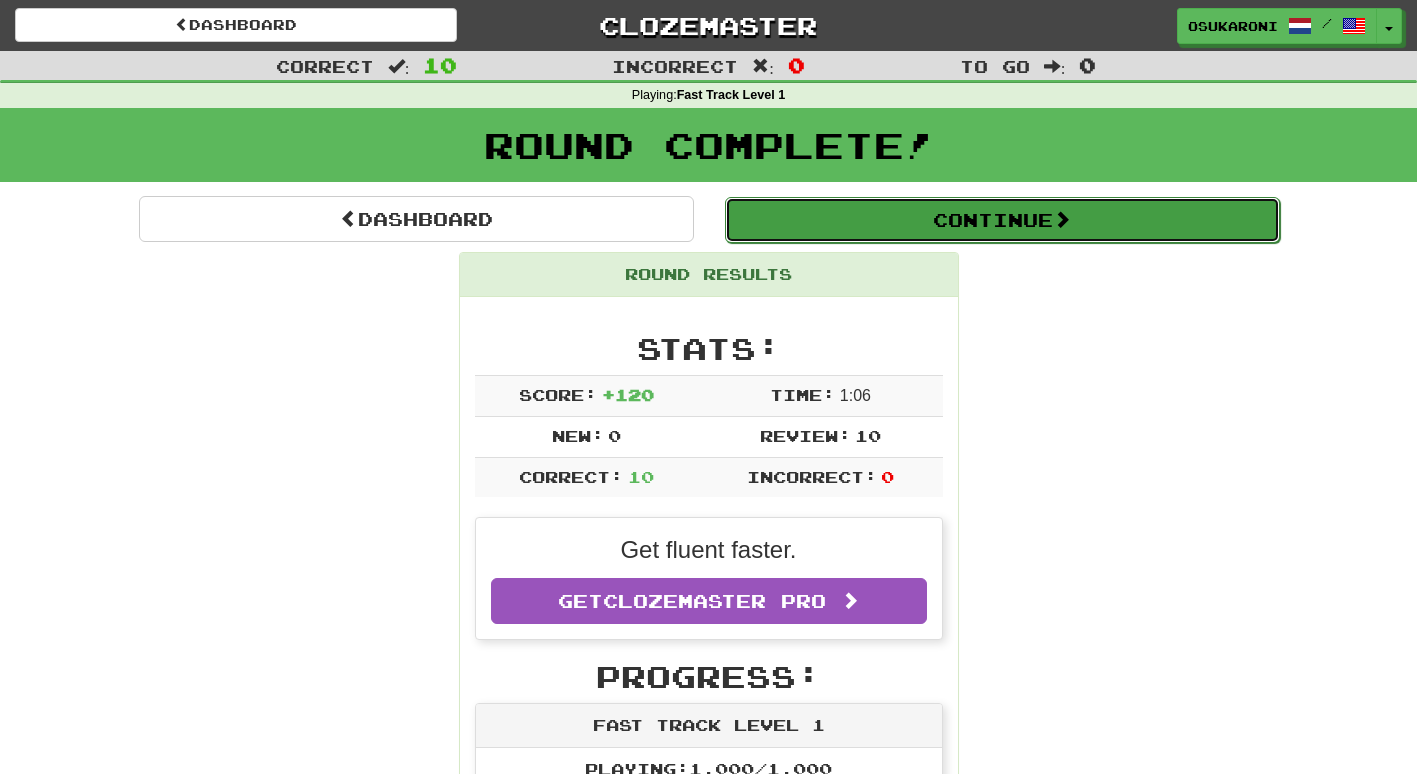 click on "Continue" at bounding box center [1002, 220] 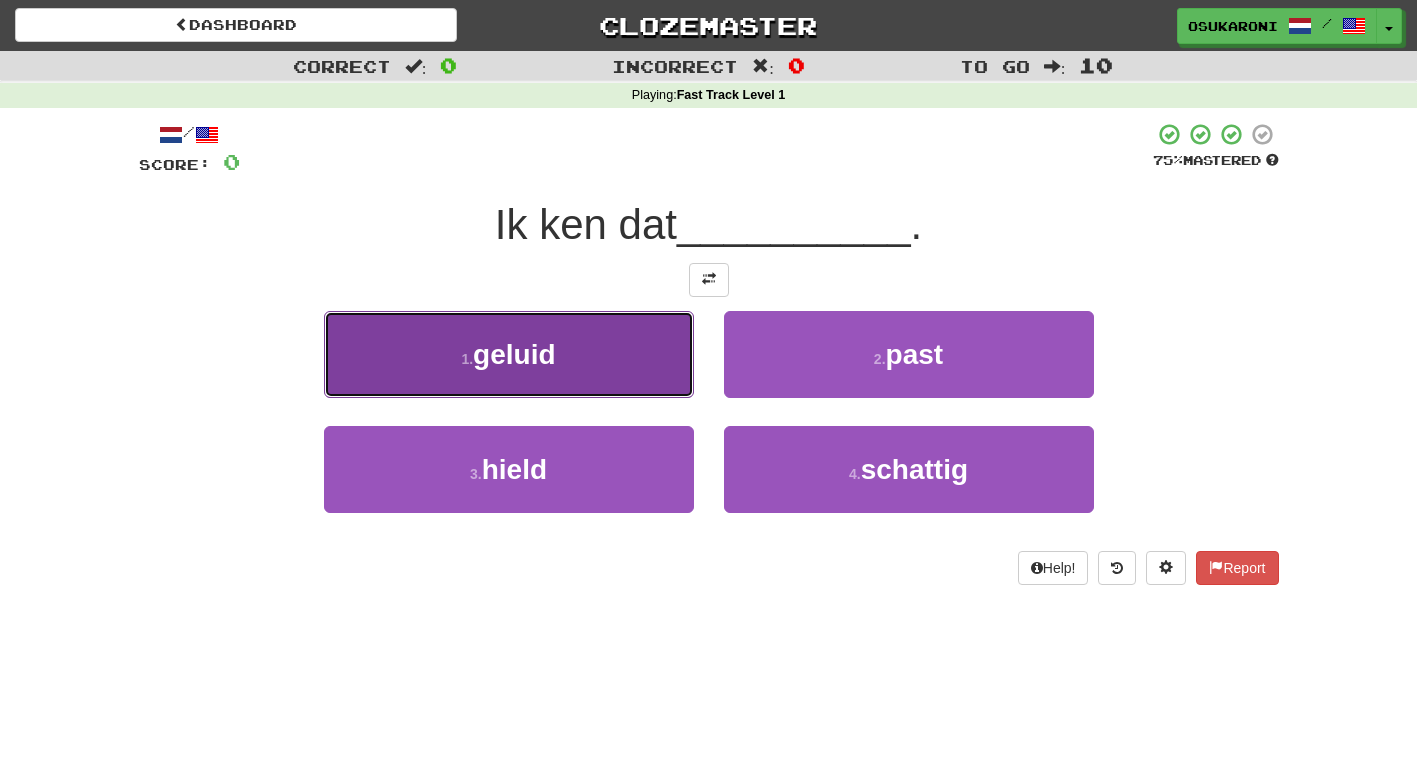 click on "1 .  geluid" at bounding box center (509, 354) 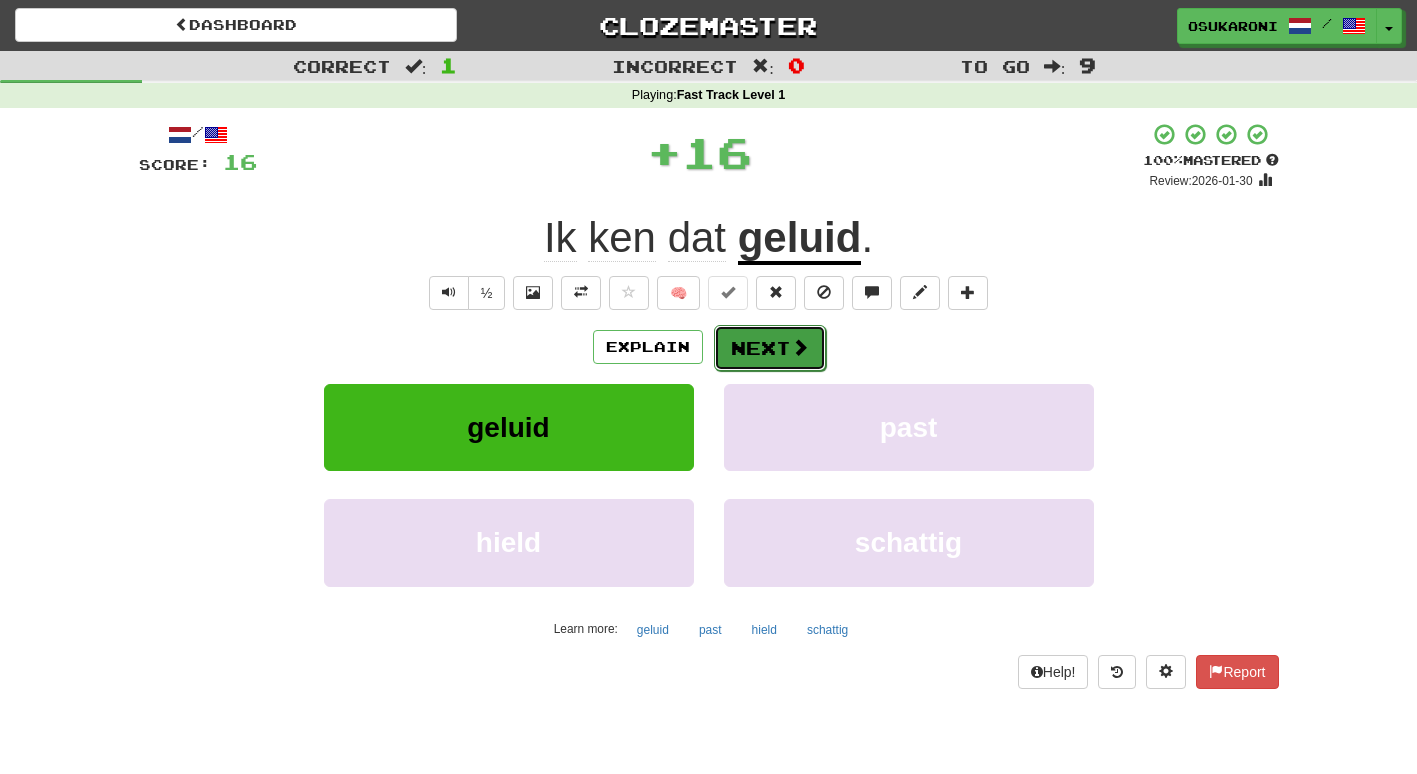 click on "Next" at bounding box center (770, 348) 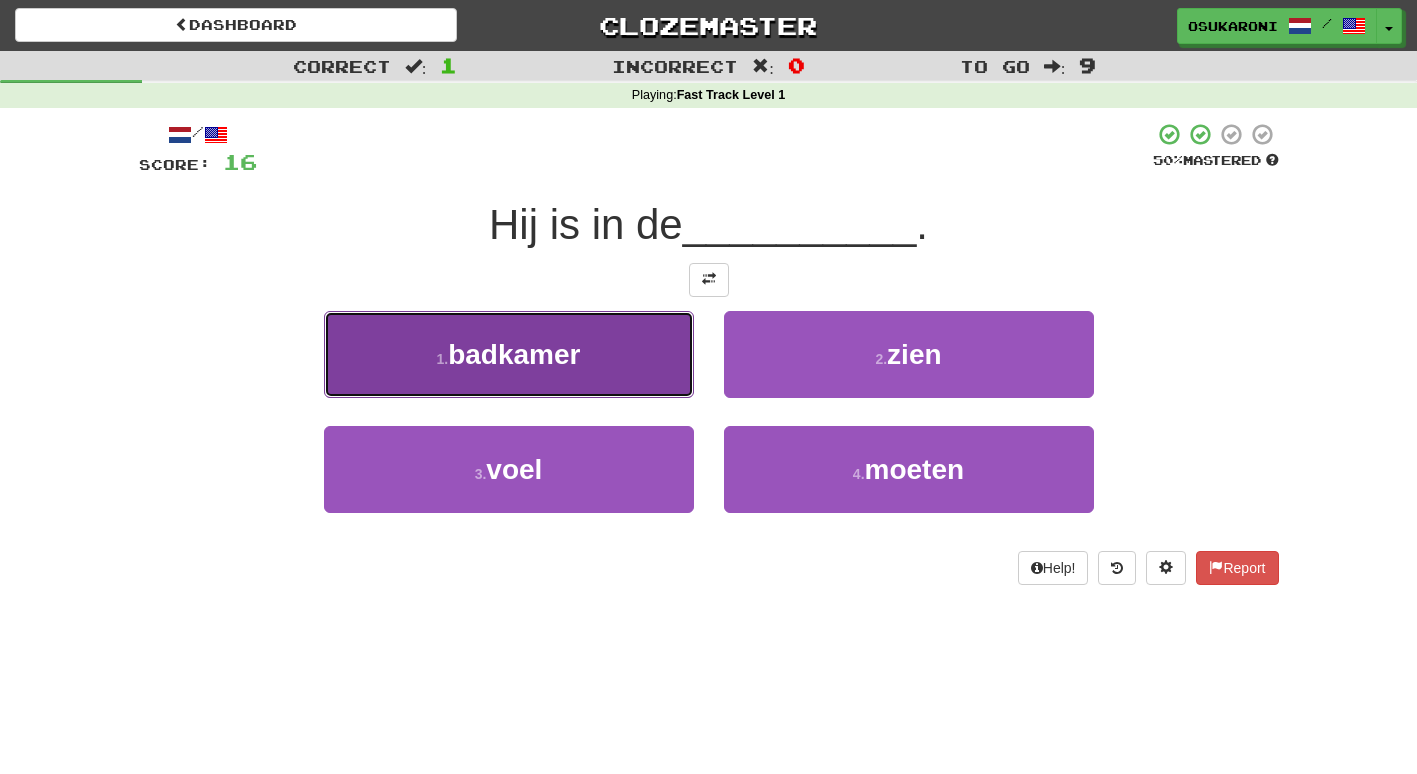 click on "1 .  badkamer" at bounding box center (509, 354) 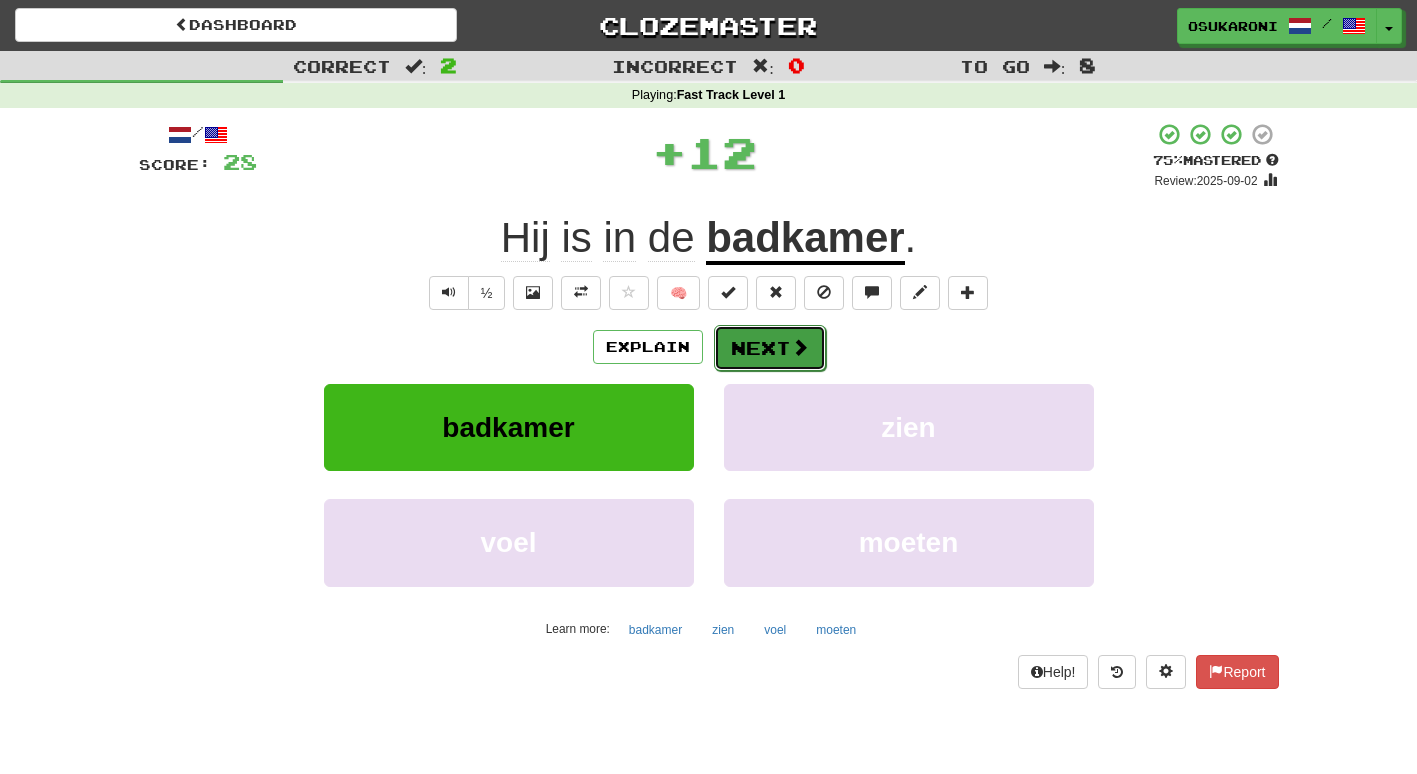 click on "Next" at bounding box center (770, 348) 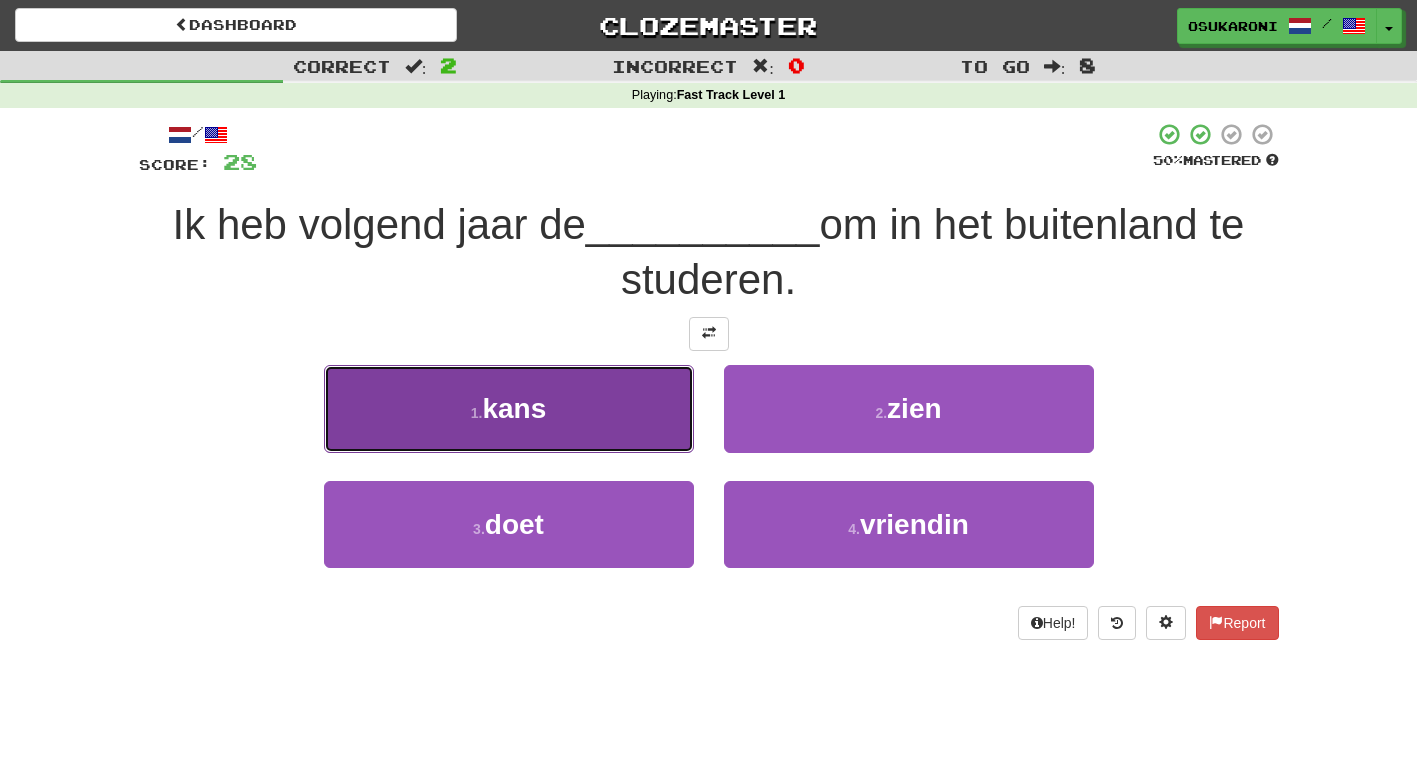 click on "1 .  kans" at bounding box center (509, 408) 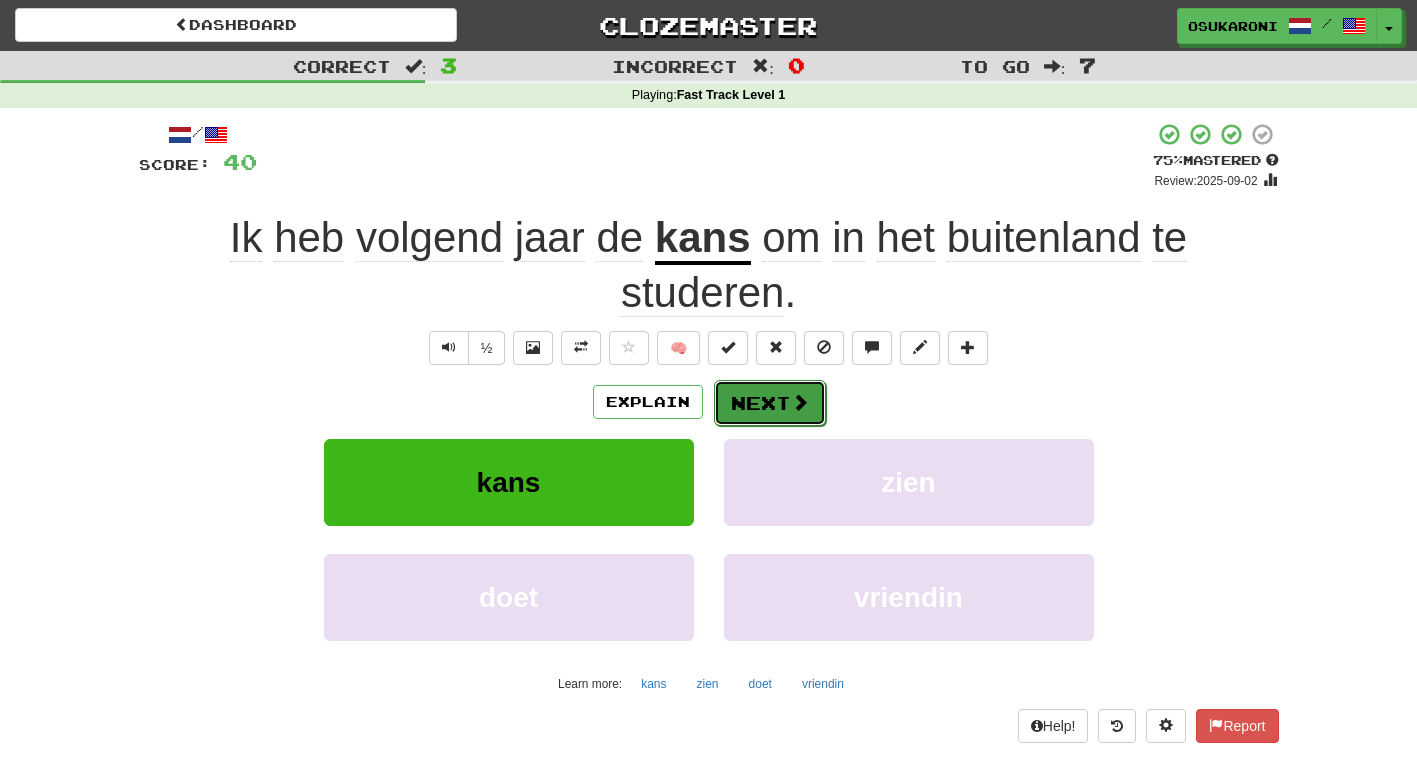click on "Next" at bounding box center (770, 403) 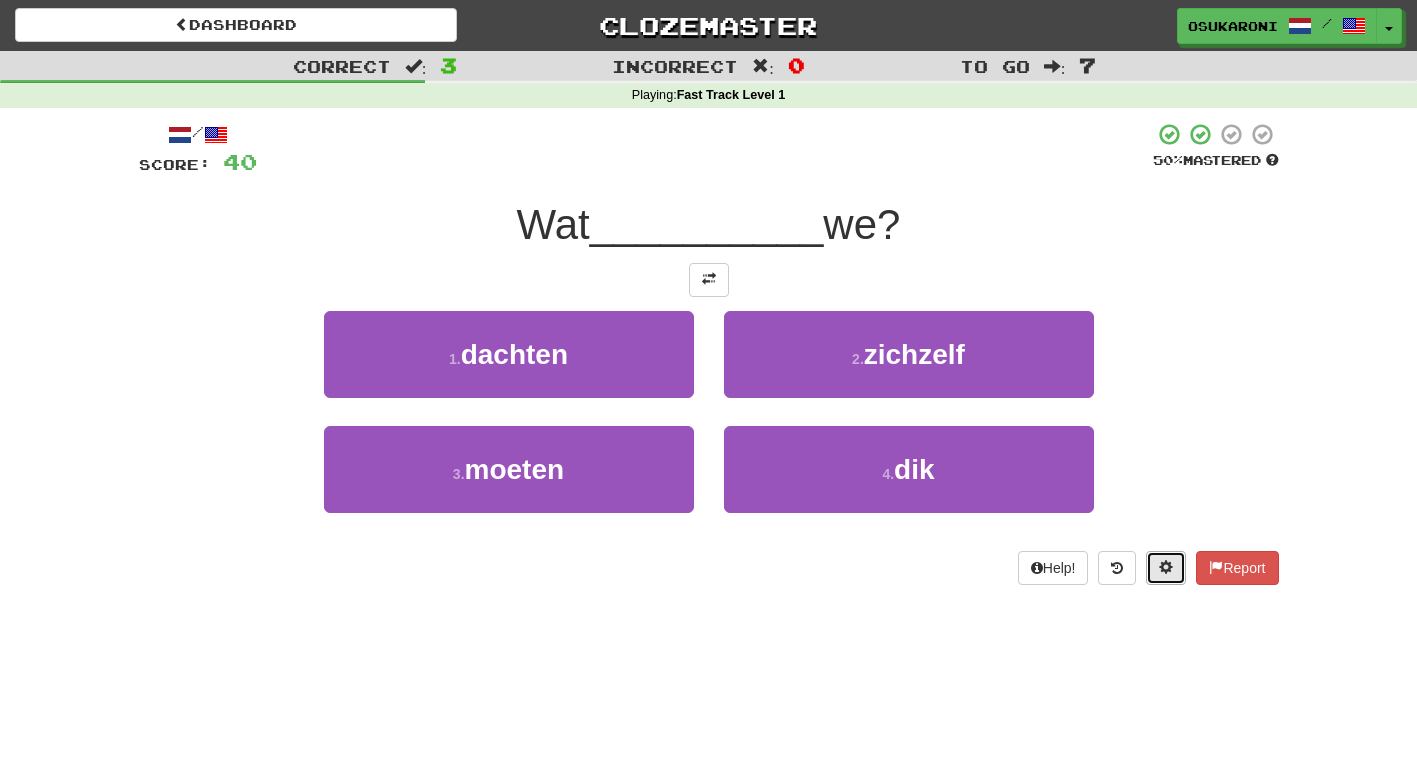 click at bounding box center (1166, 568) 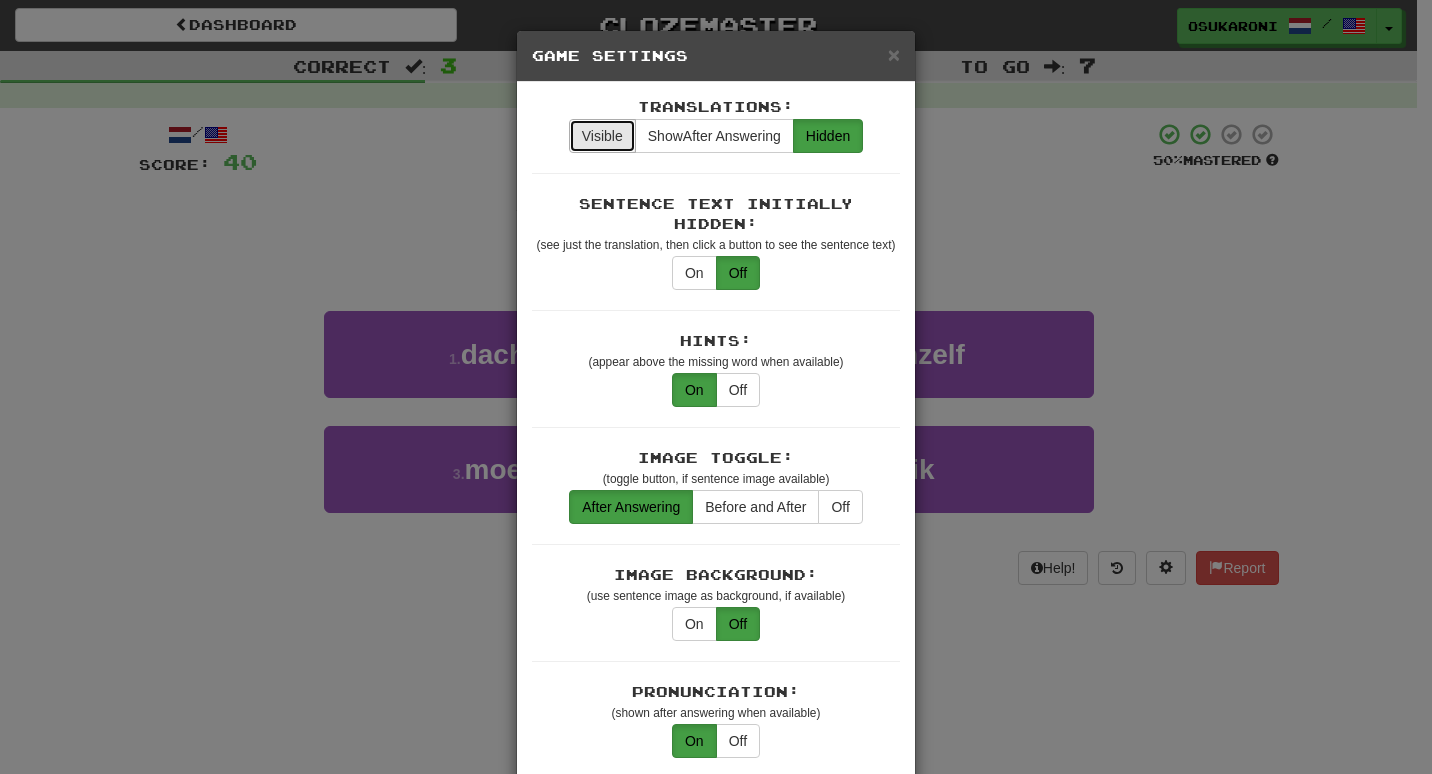 click on "Visible" at bounding box center [602, 136] 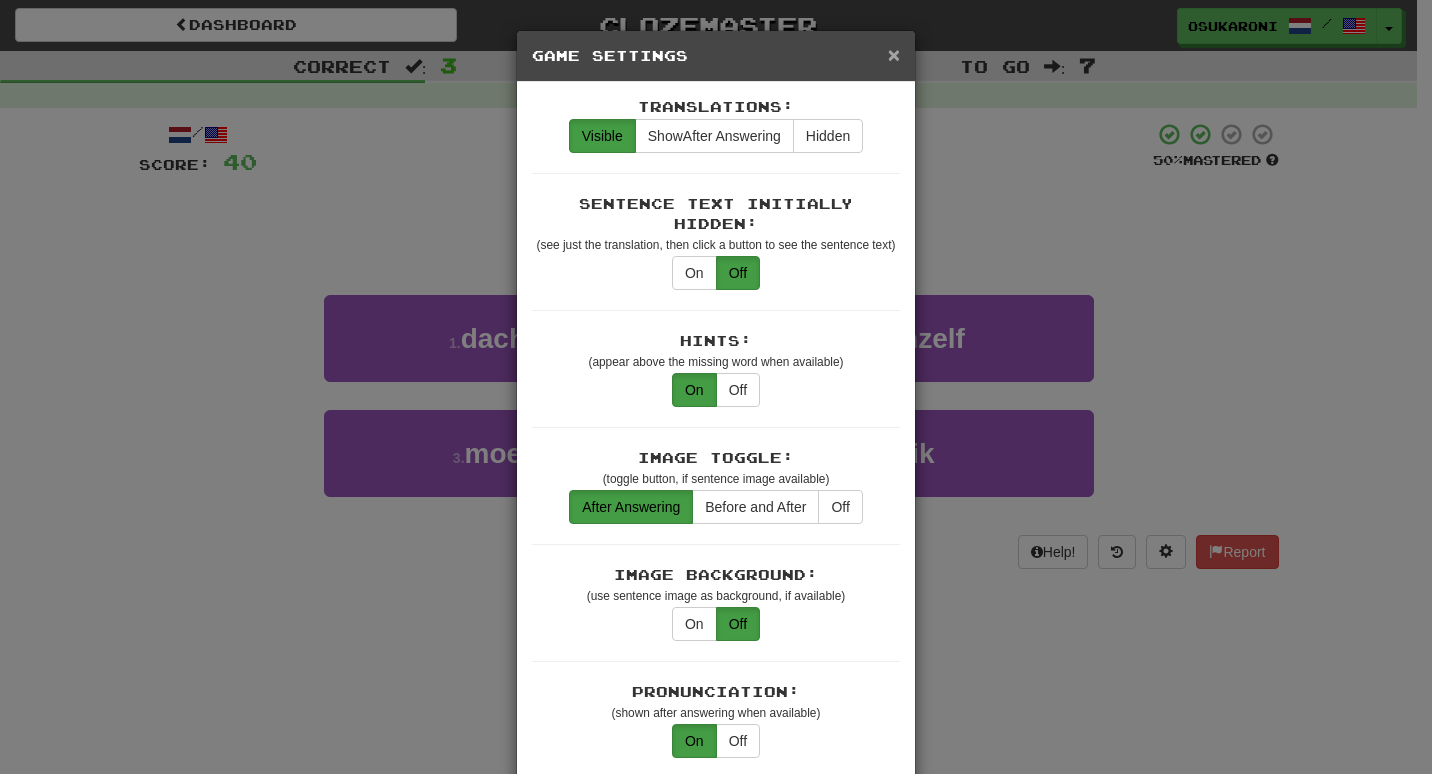 click on "×" at bounding box center [894, 54] 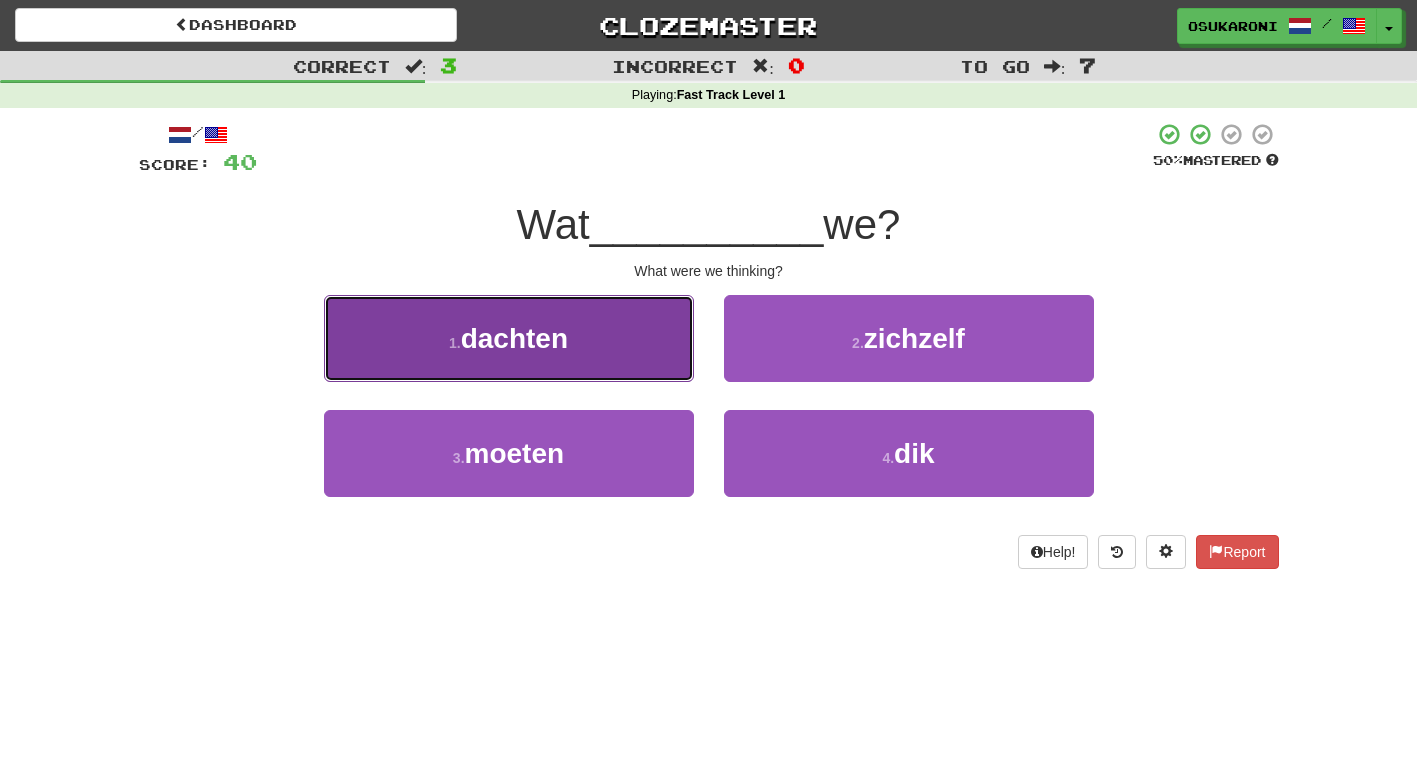 click on "1 .  dachten" at bounding box center (509, 338) 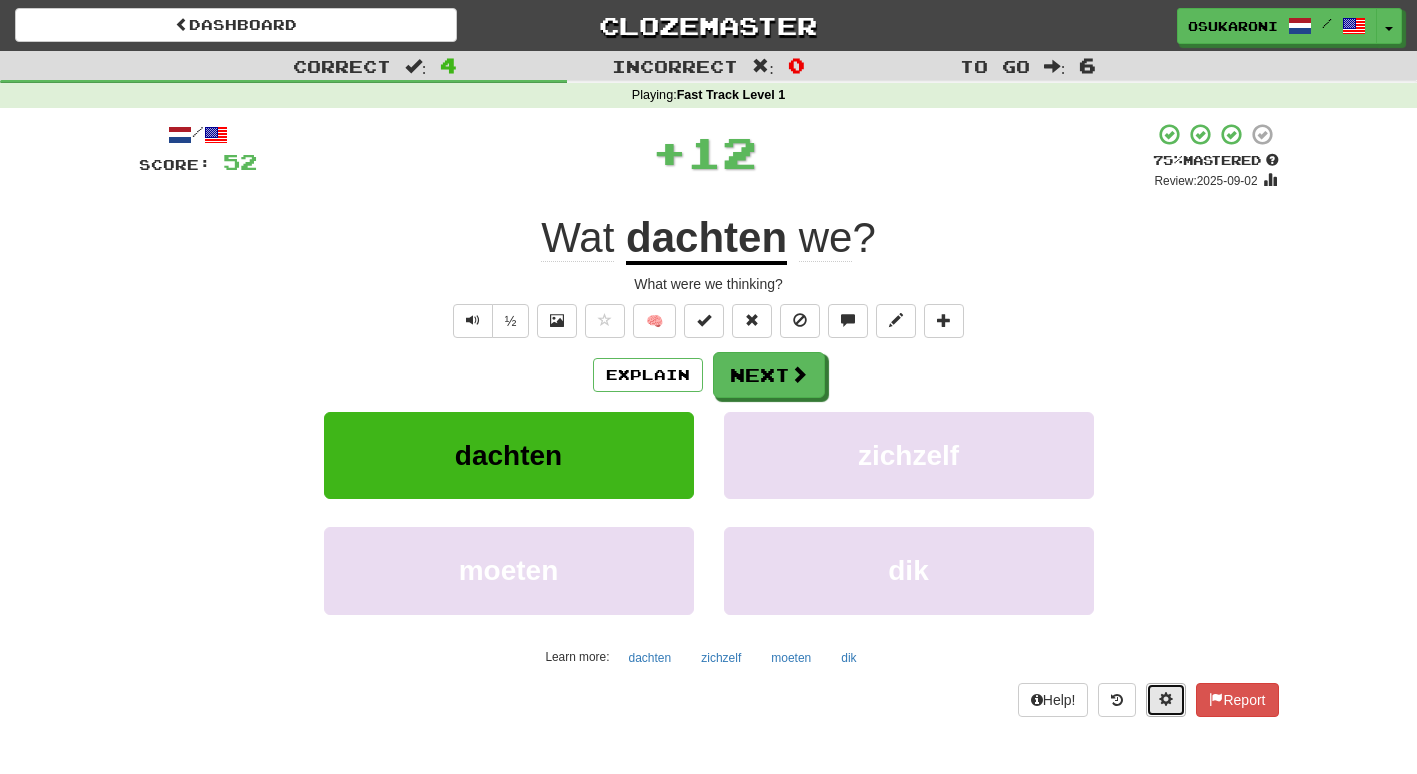 click at bounding box center [1166, 699] 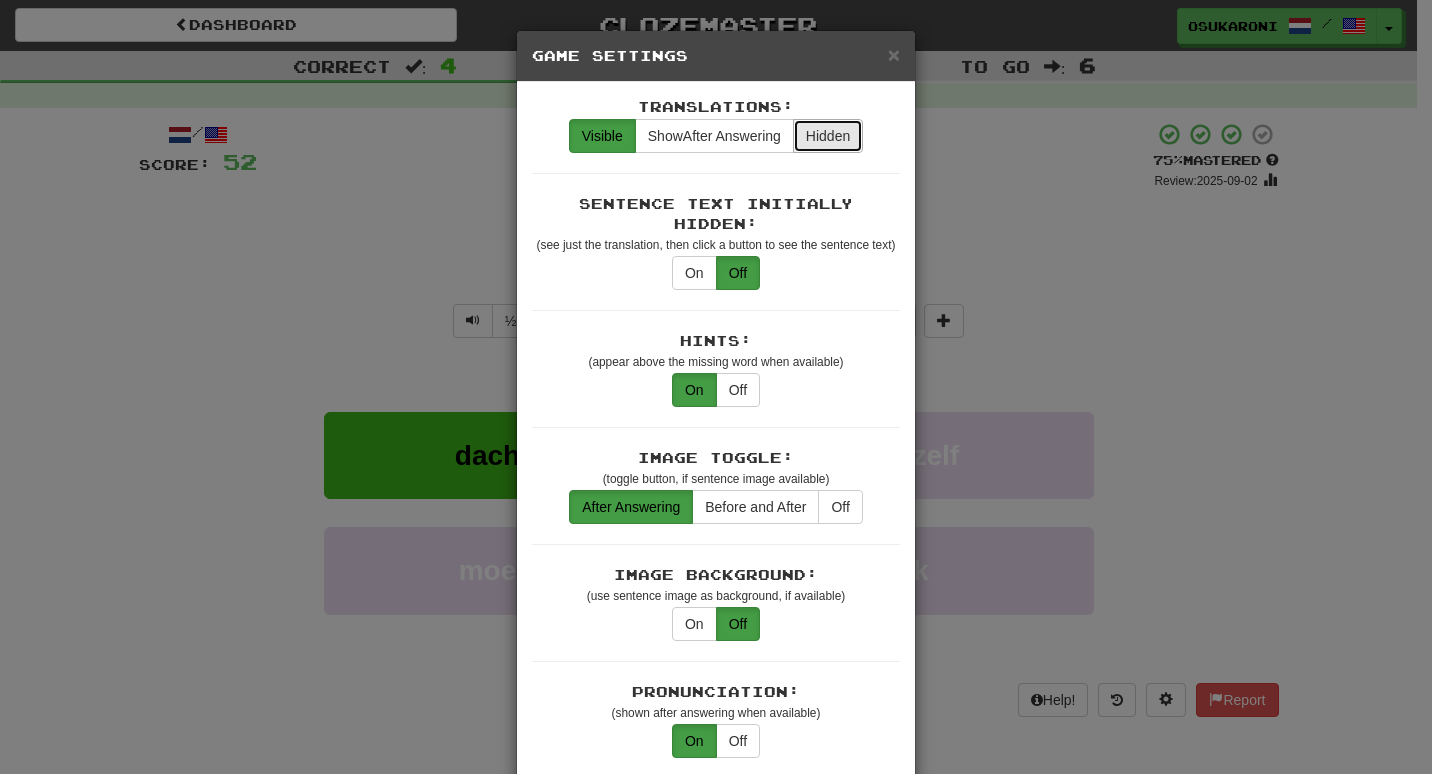 click on "Hidden" at bounding box center (828, 136) 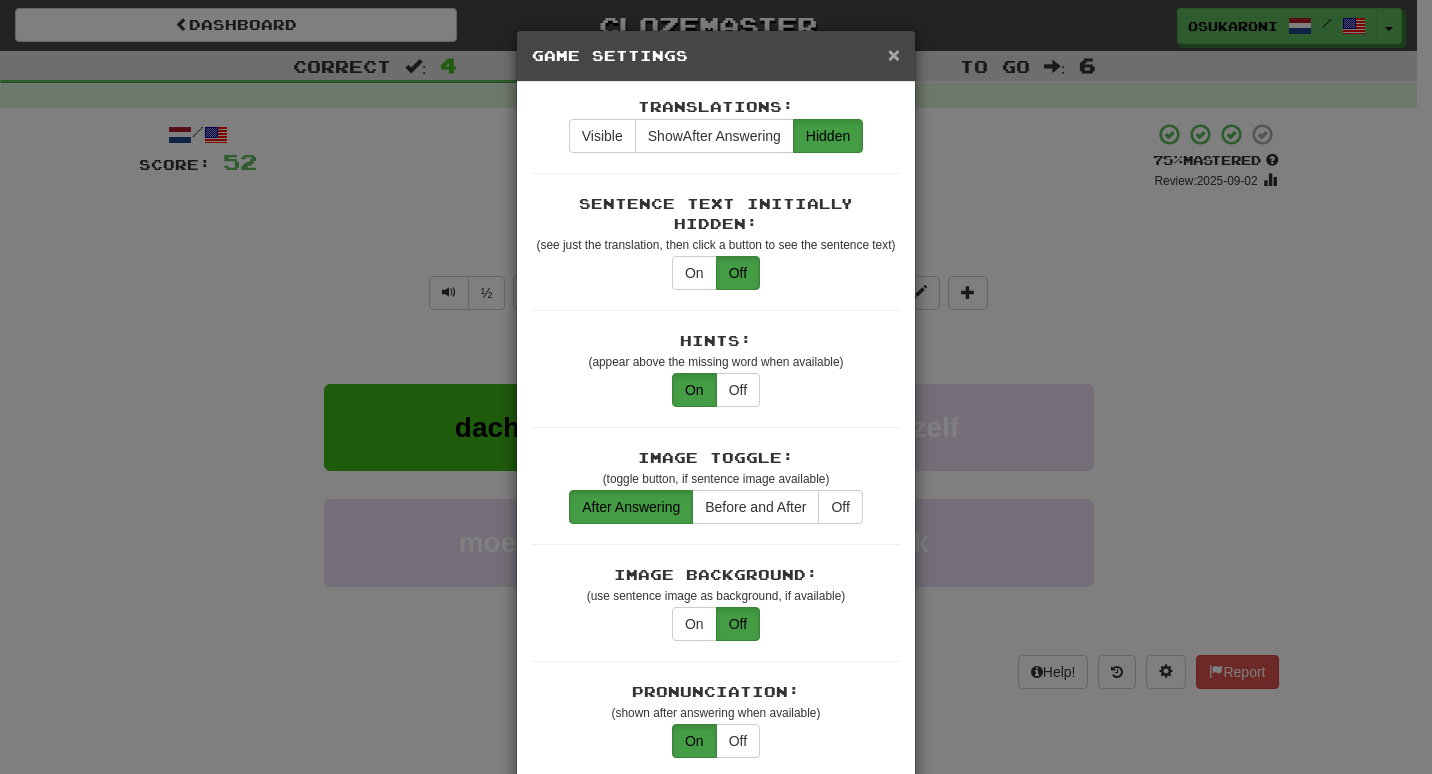 click on "×" at bounding box center [894, 54] 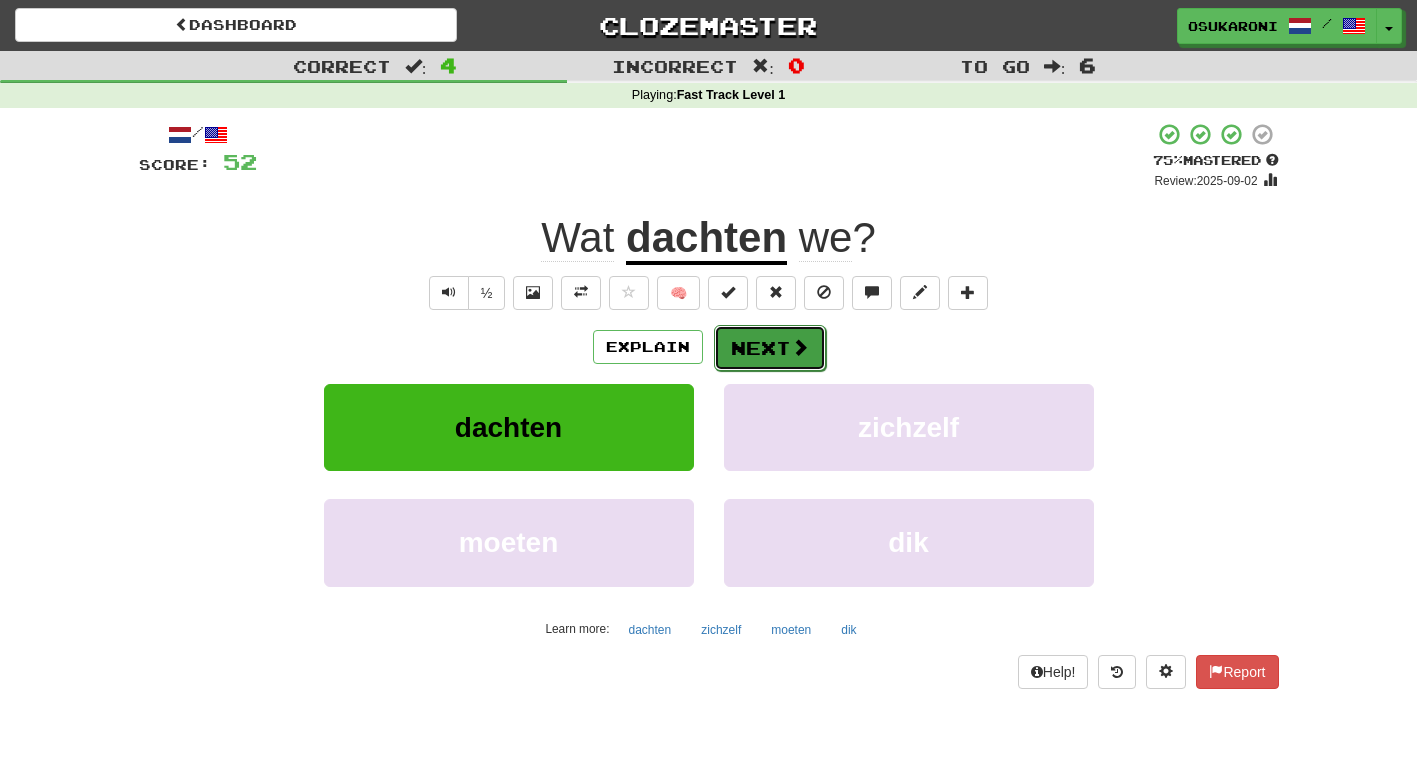 click on "Next" at bounding box center [770, 348] 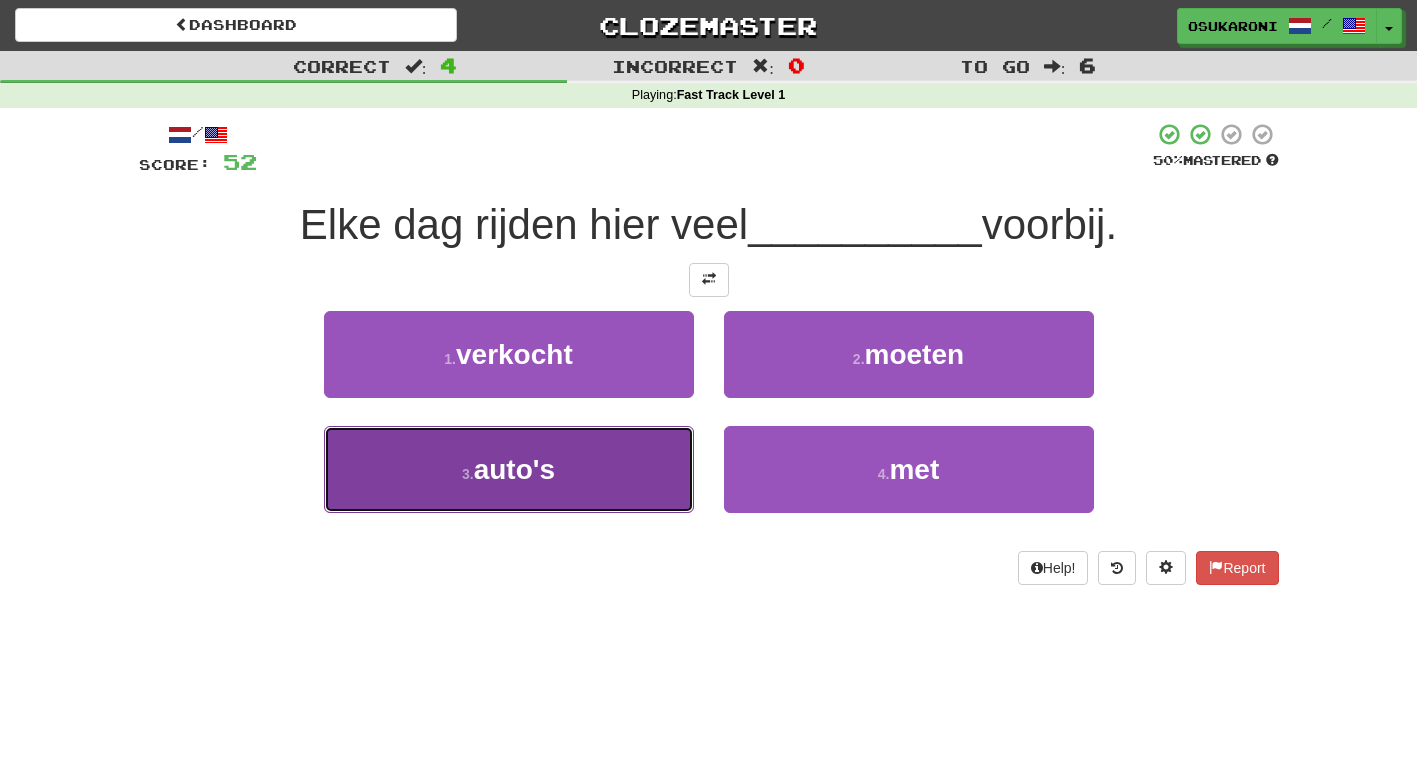 click on "3 .  auto's" at bounding box center (509, 469) 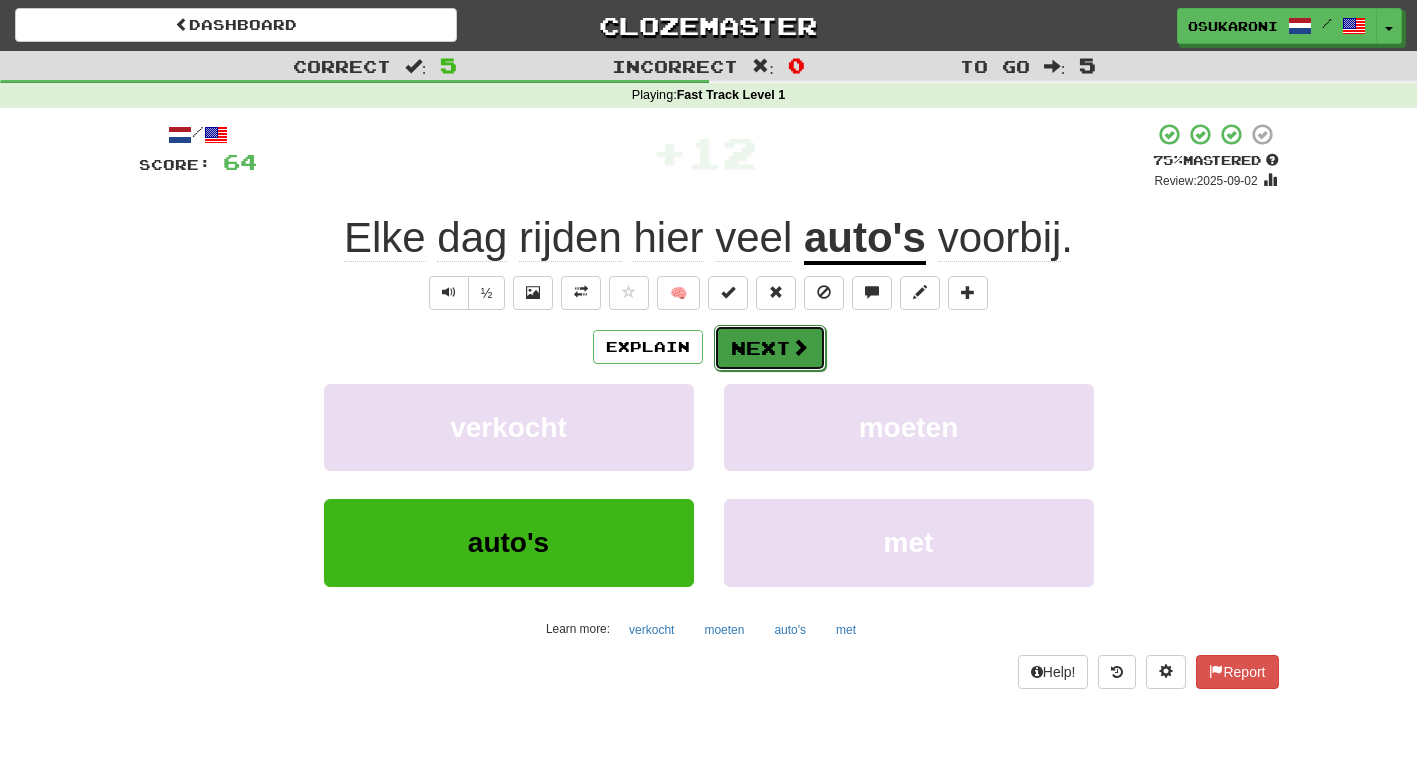 click on "Next" at bounding box center (770, 348) 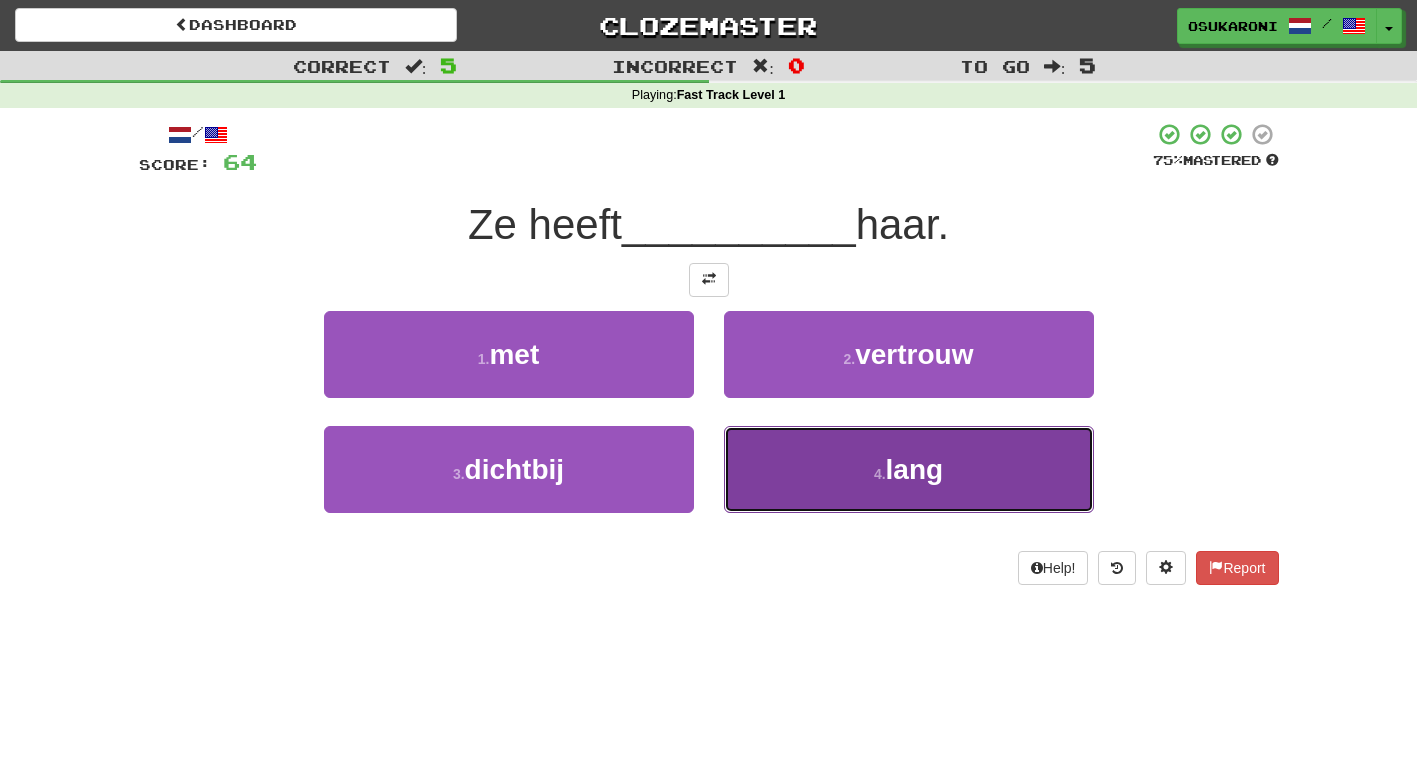 click on "4 .  lang" at bounding box center [909, 469] 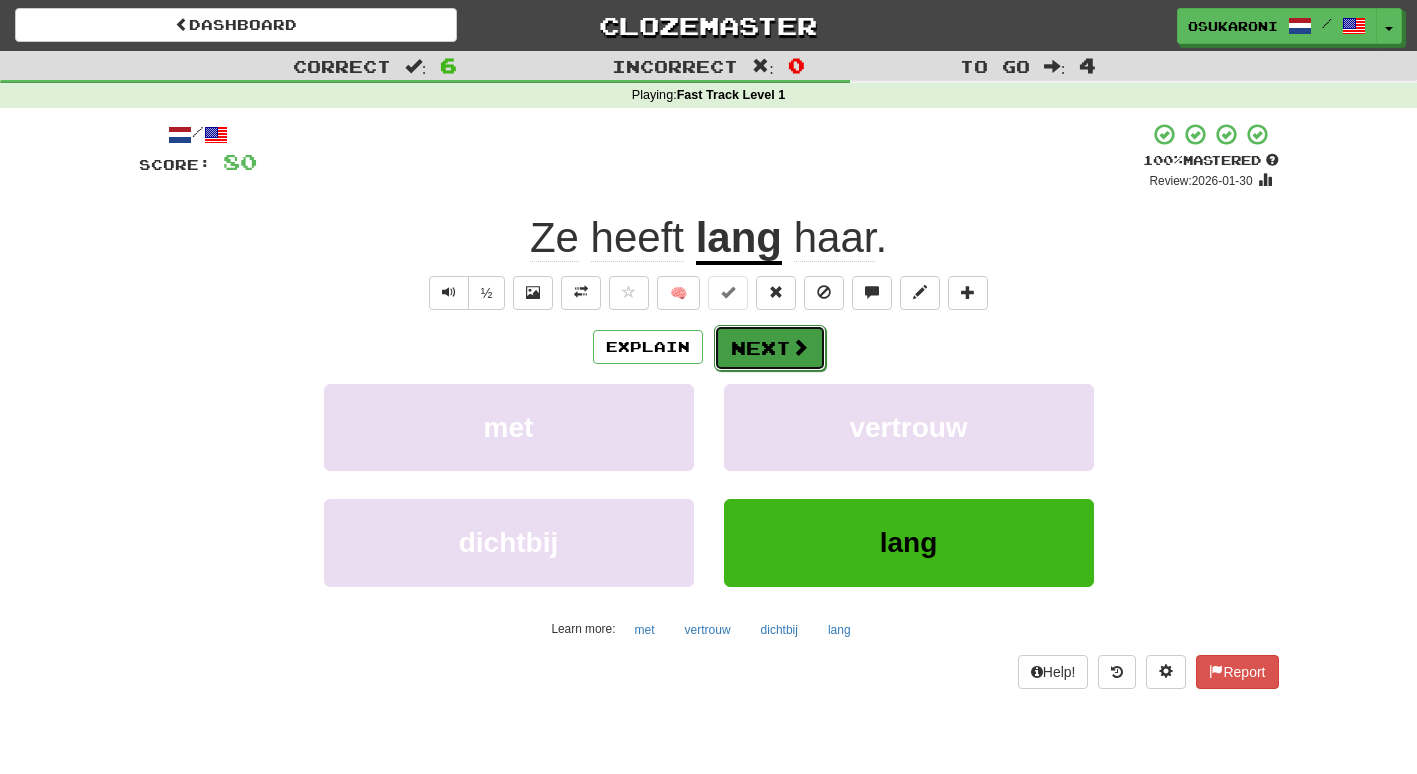 click on "Next" at bounding box center [770, 348] 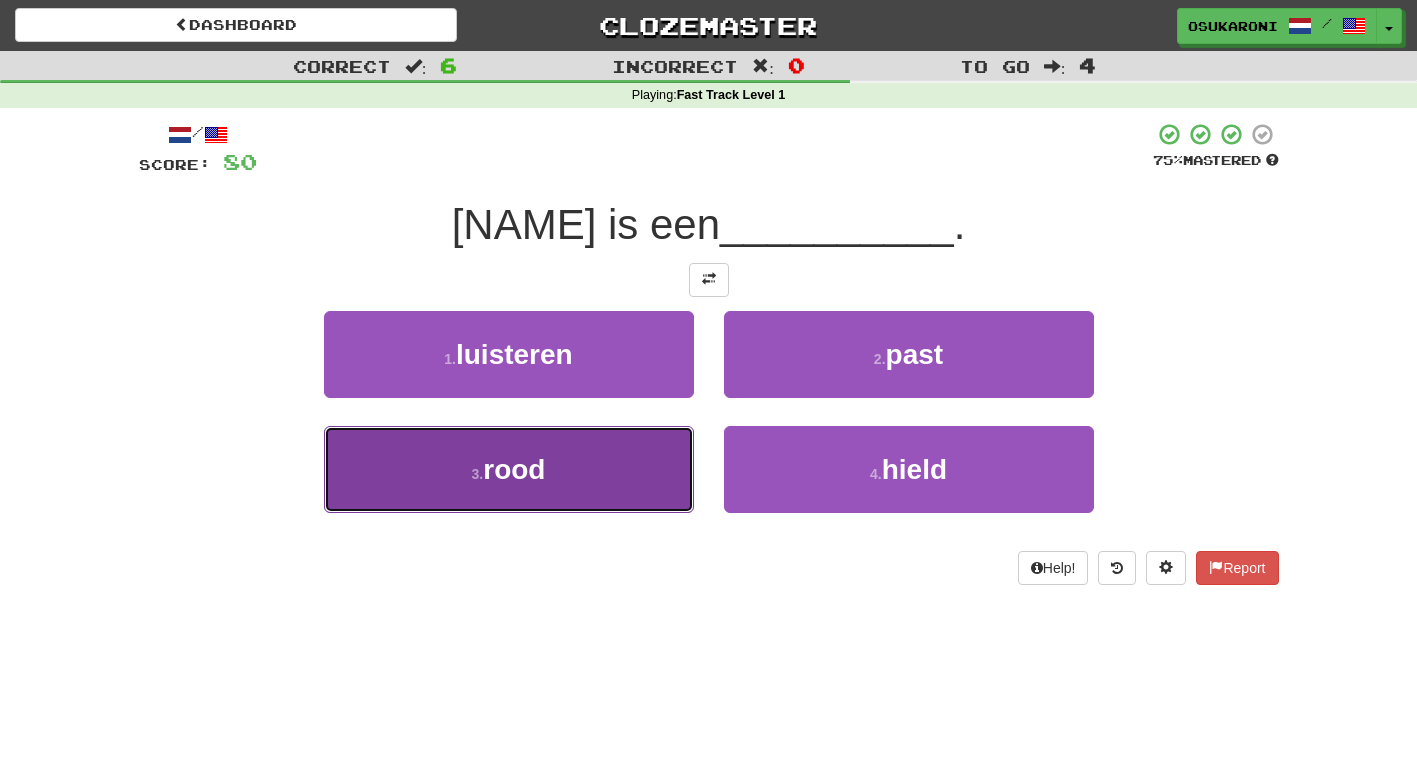 click on "3 .  rood" at bounding box center (509, 469) 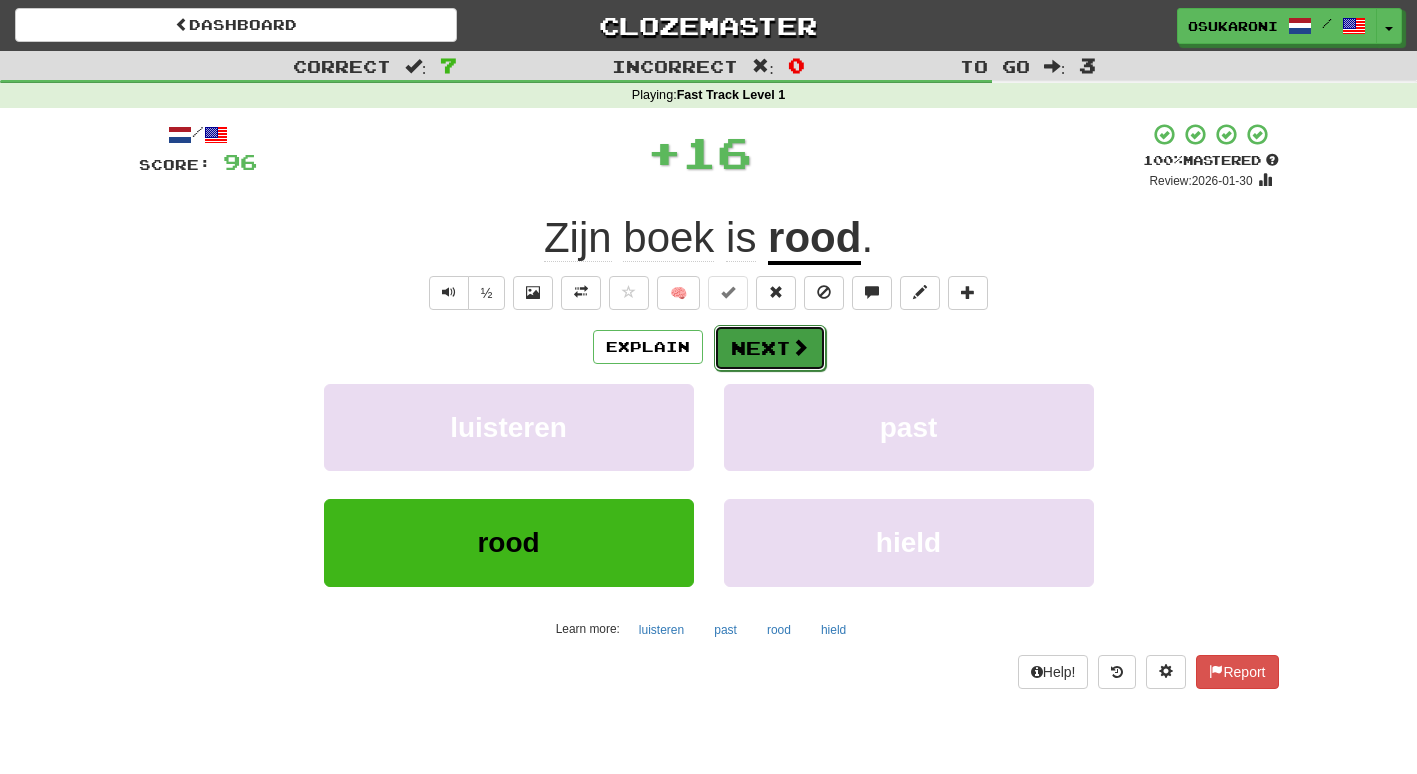 click on "Next" at bounding box center (770, 348) 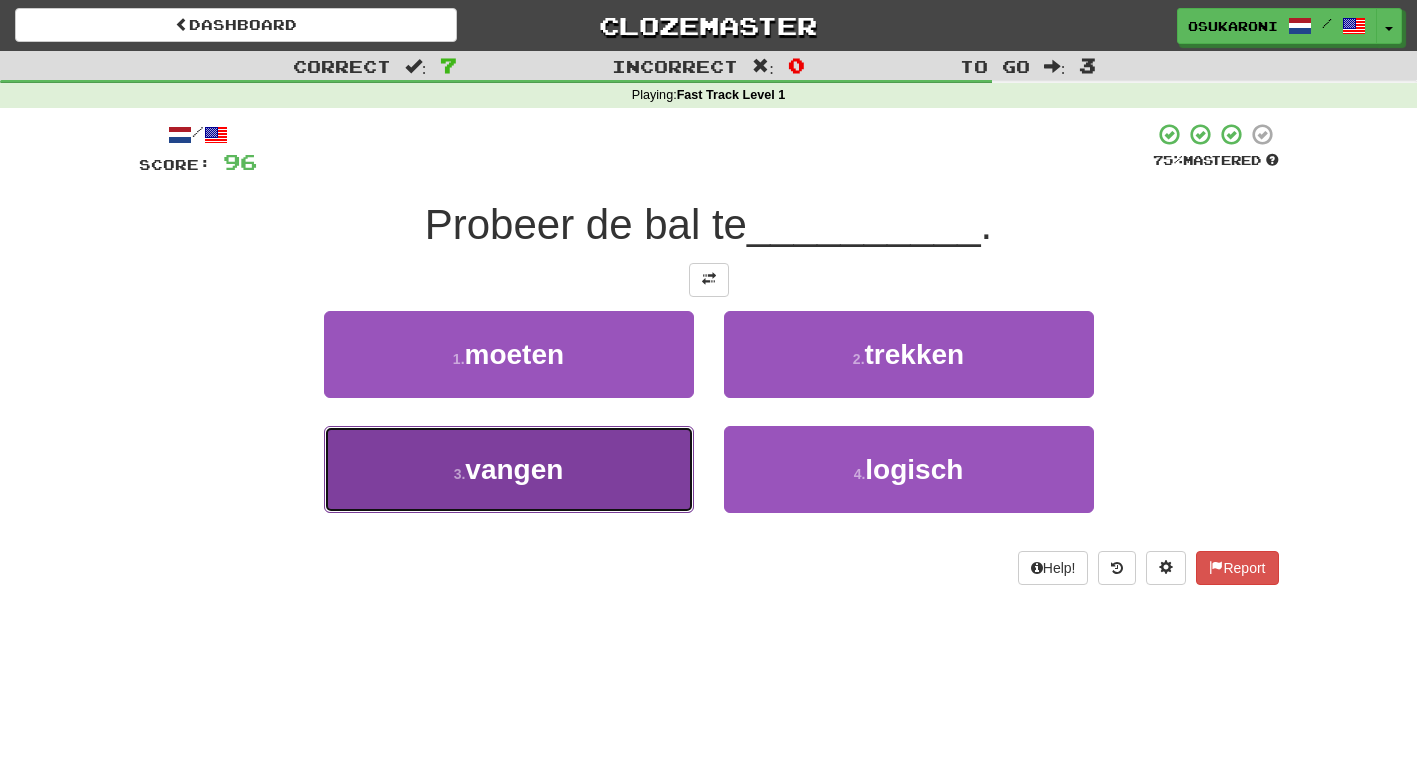click on "3 .  vangen" at bounding box center [509, 469] 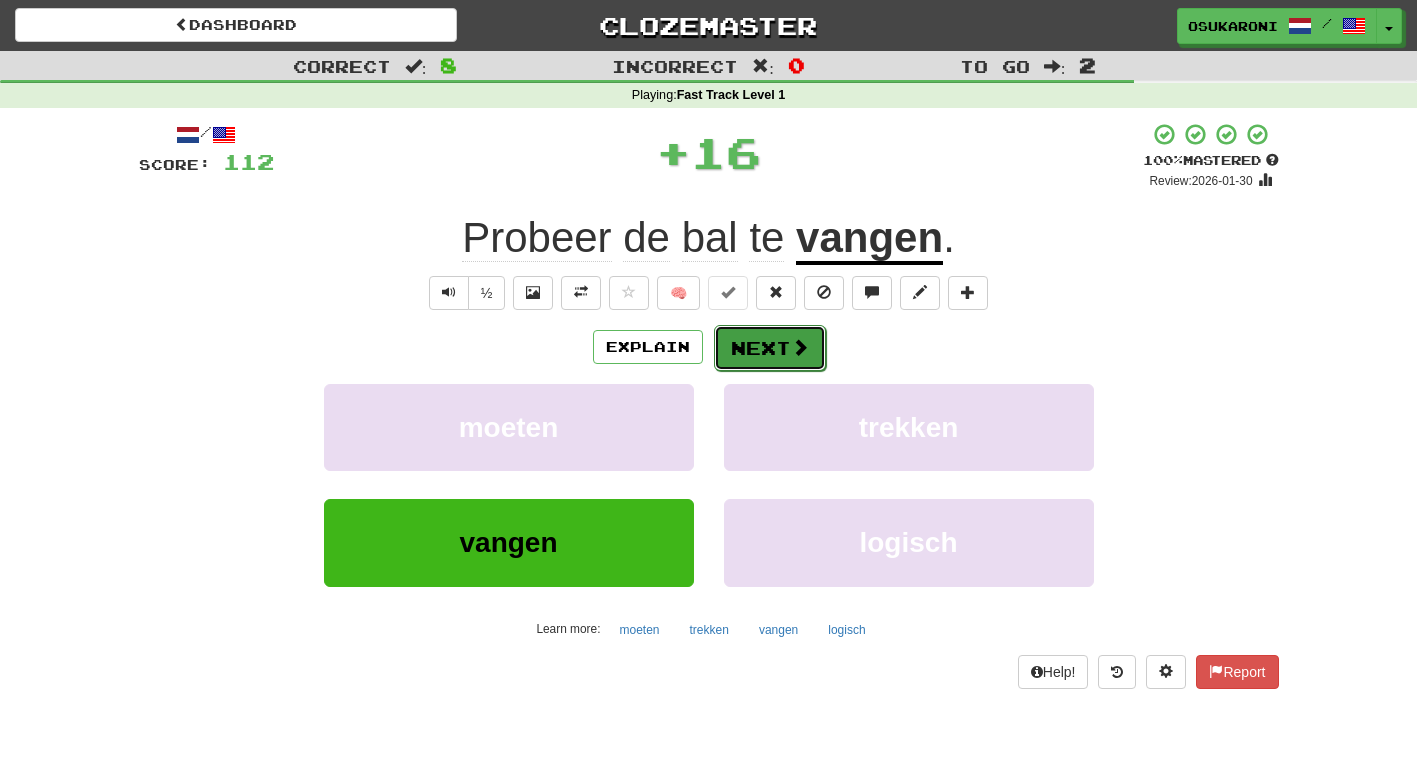 click on "Next" at bounding box center (770, 348) 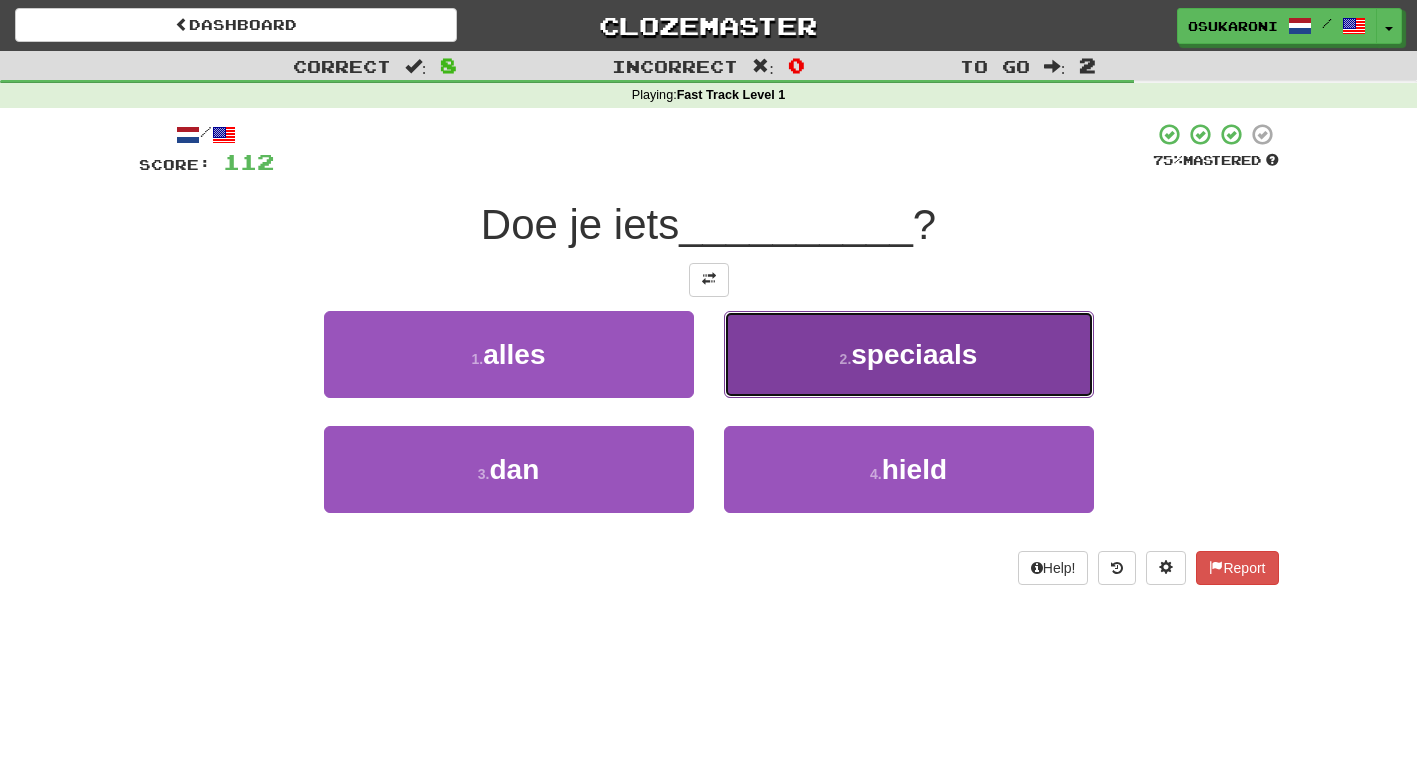 click on "2 .  speciaals" at bounding box center [909, 354] 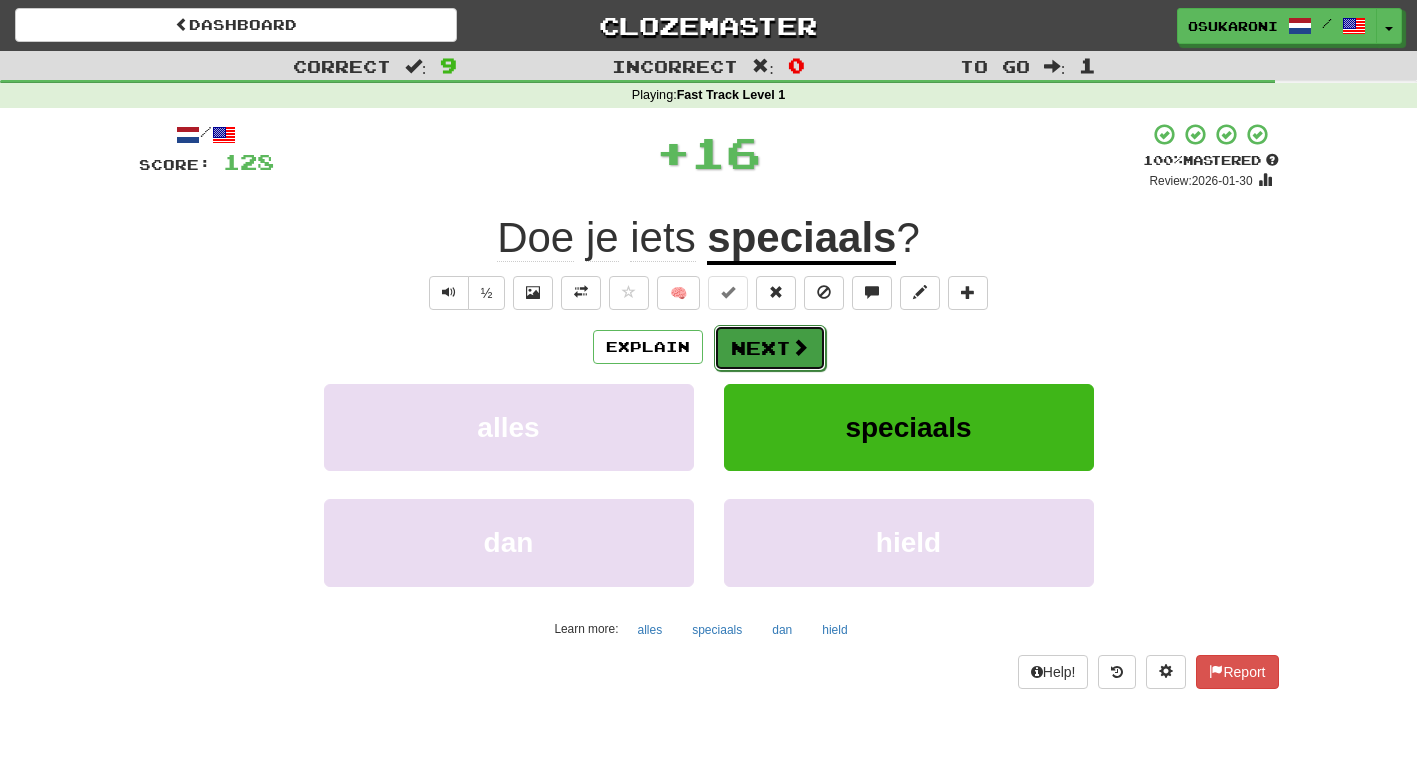 click on "Next" at bounding box center [770, 348] 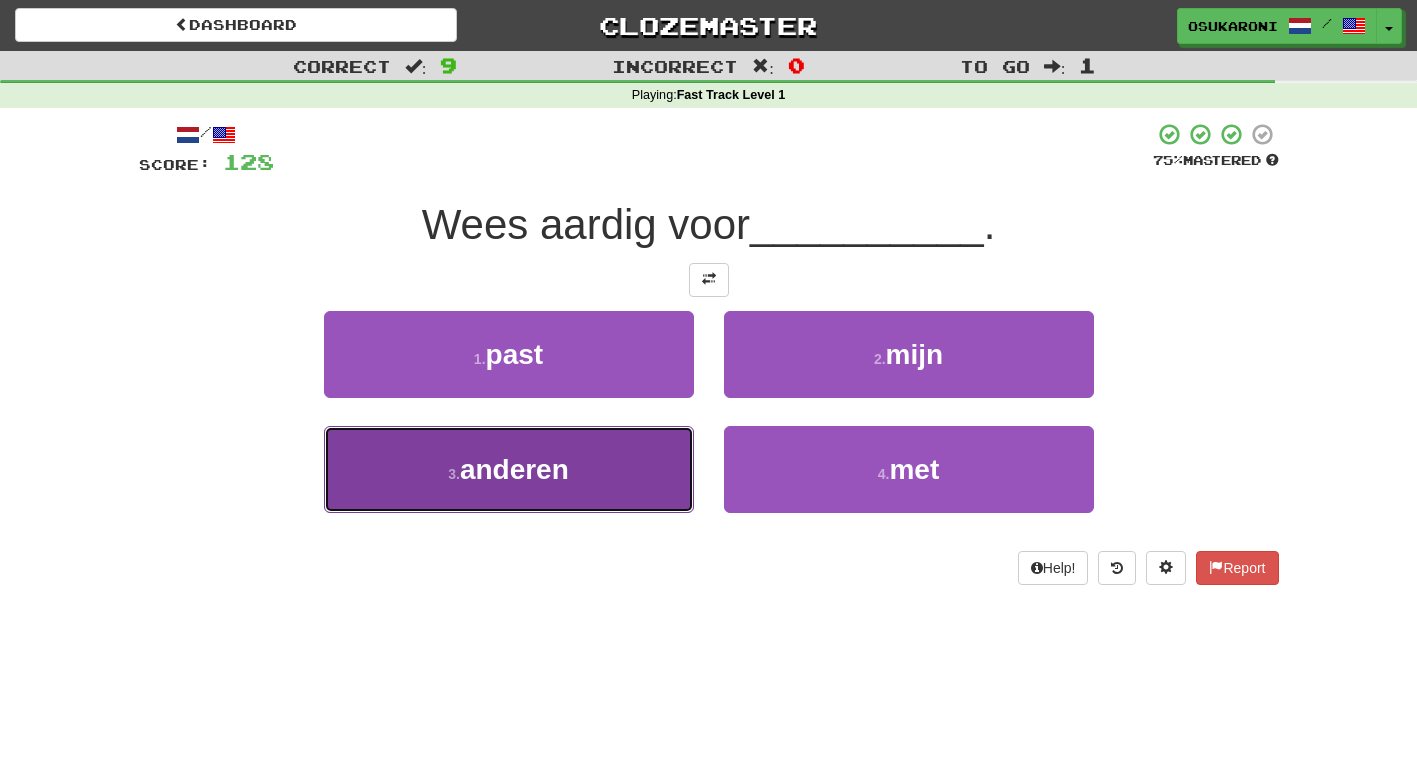 click on "3 .  anderen" at bounding box center [509, 469] 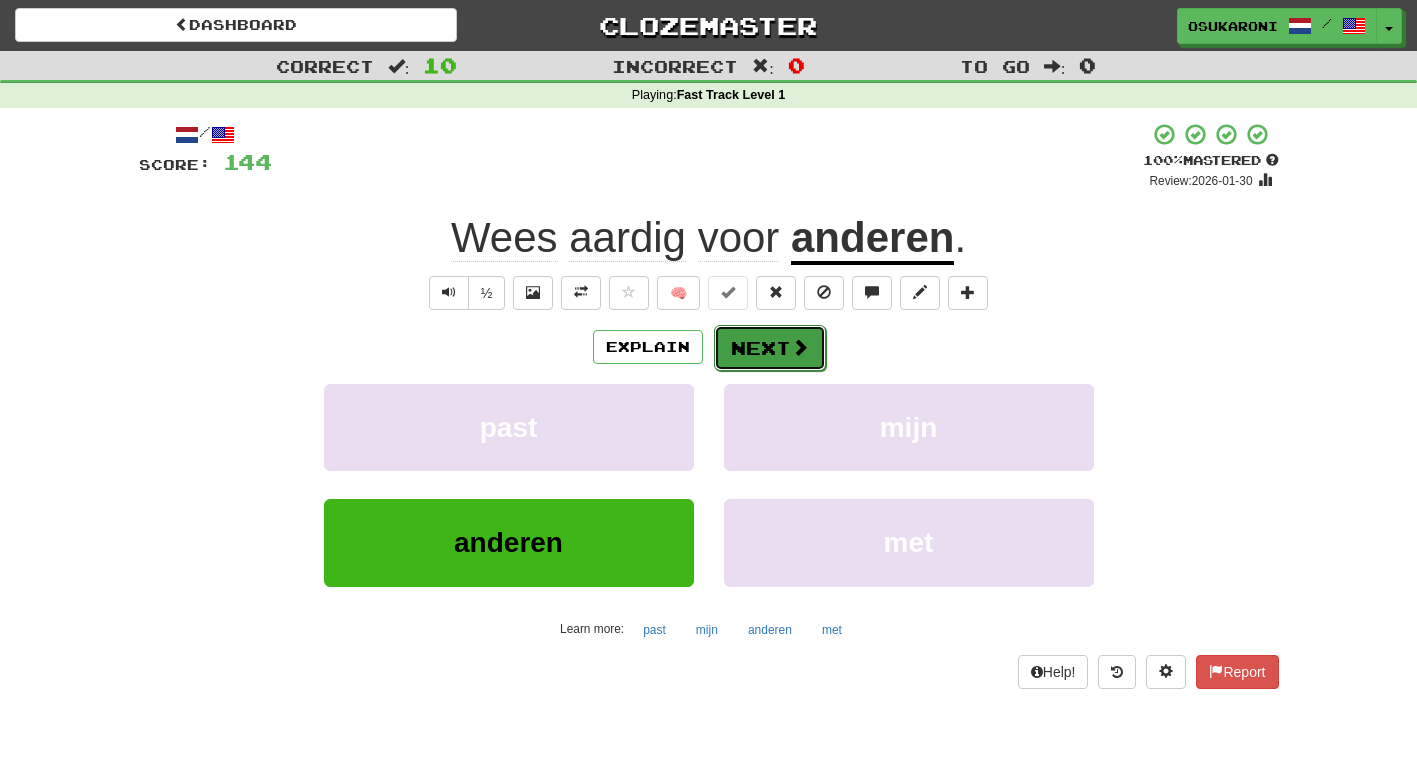 click on "Next" at bounding box center [770, 348] 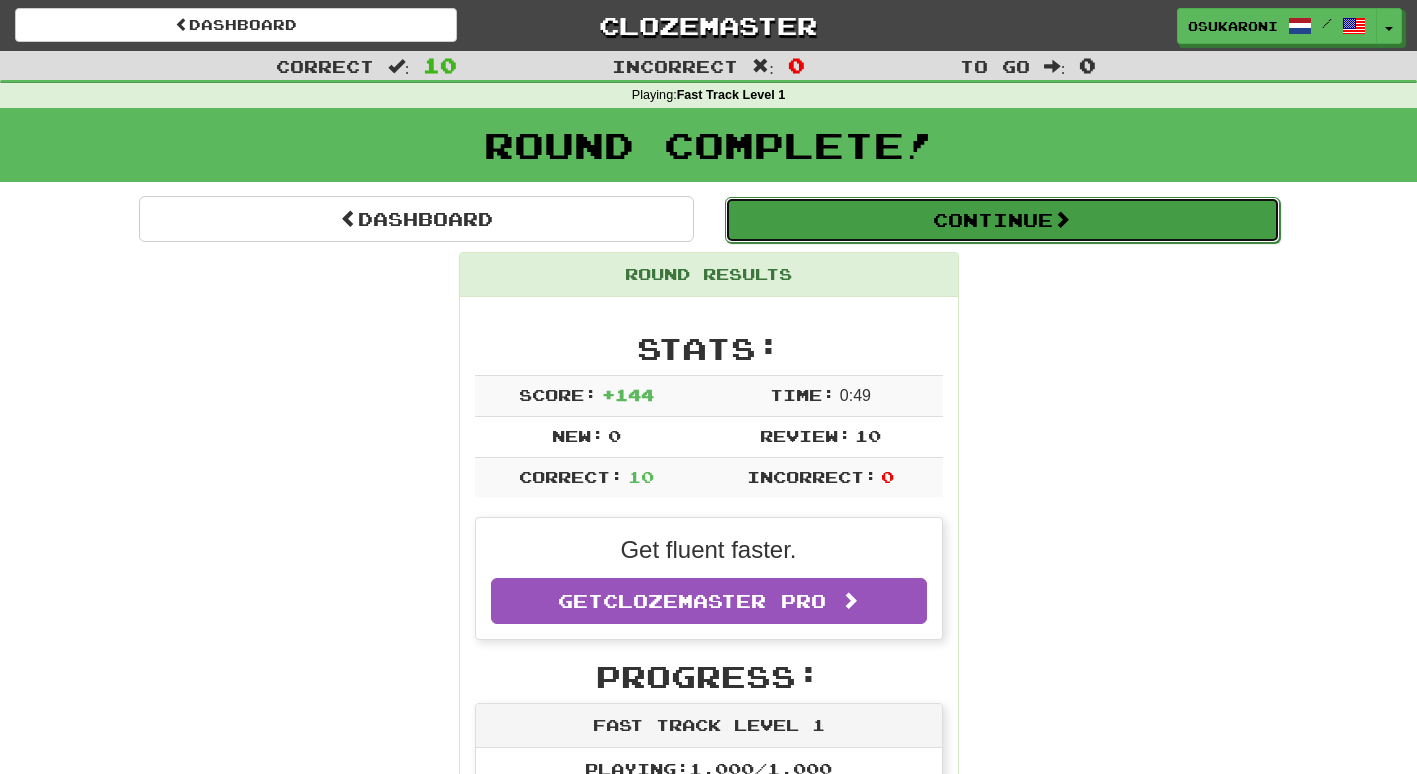 click on "Continue" at bounding box center [1002, 220] 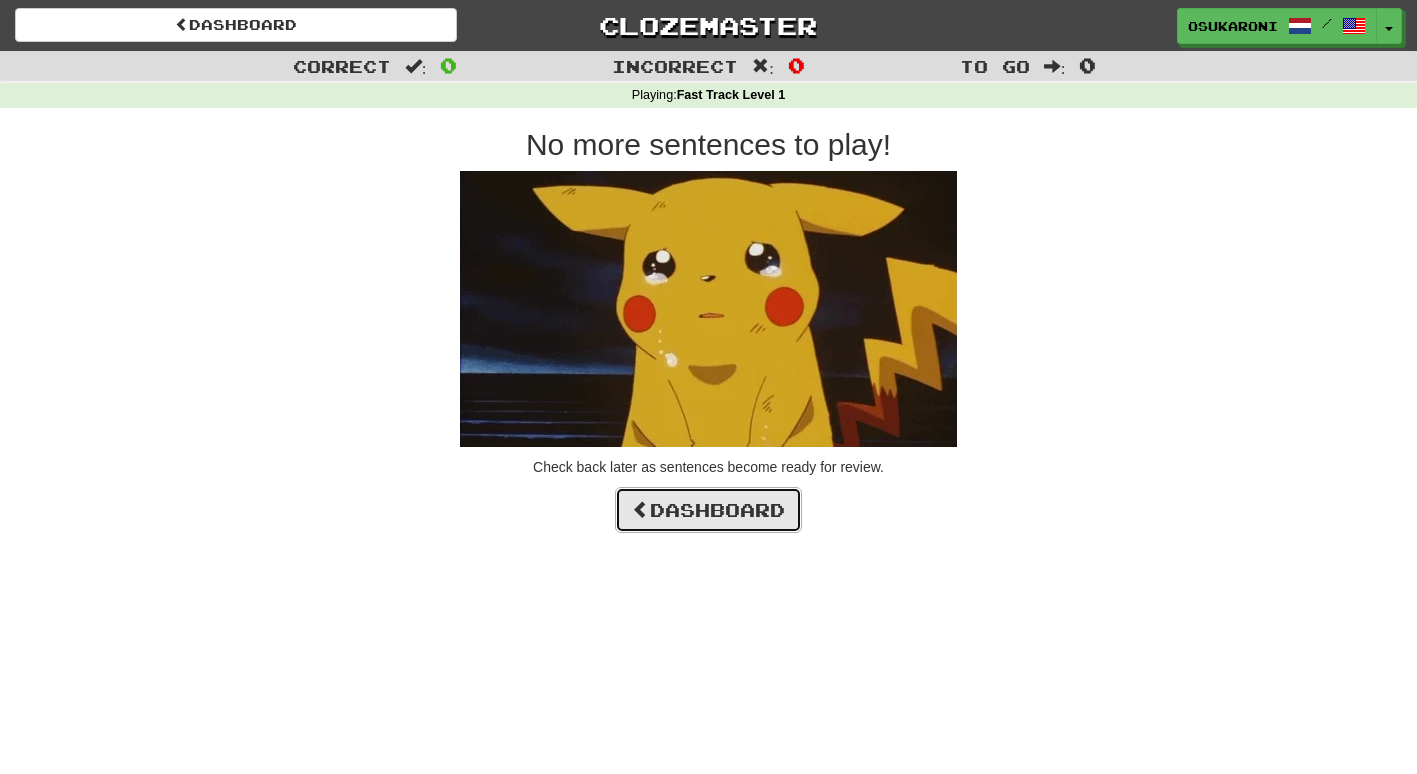 click on "Dashboard" at bounding box center (708, 510) 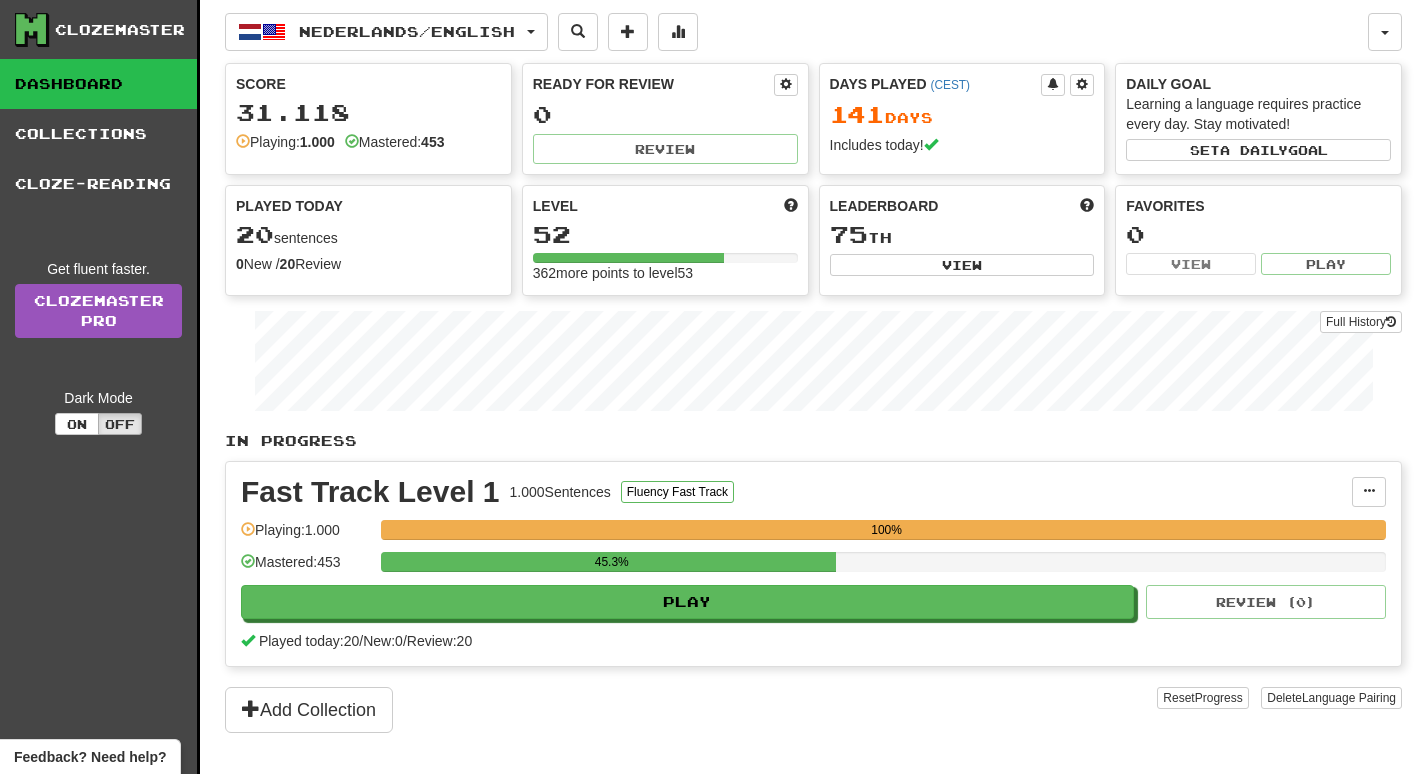 scroll, scrollTop: 0, scrollLeft: 0, axis: both 